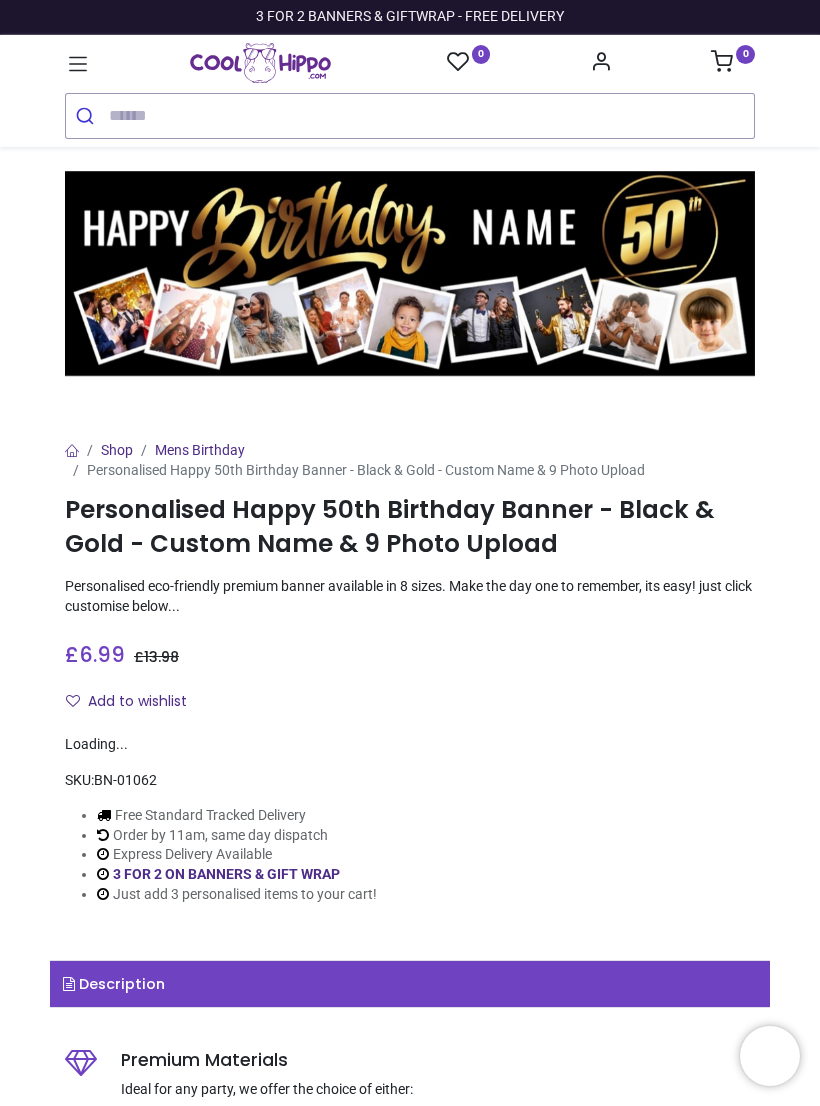 scroll, scrollTop: 0, scrollLeft: 0, axis: both 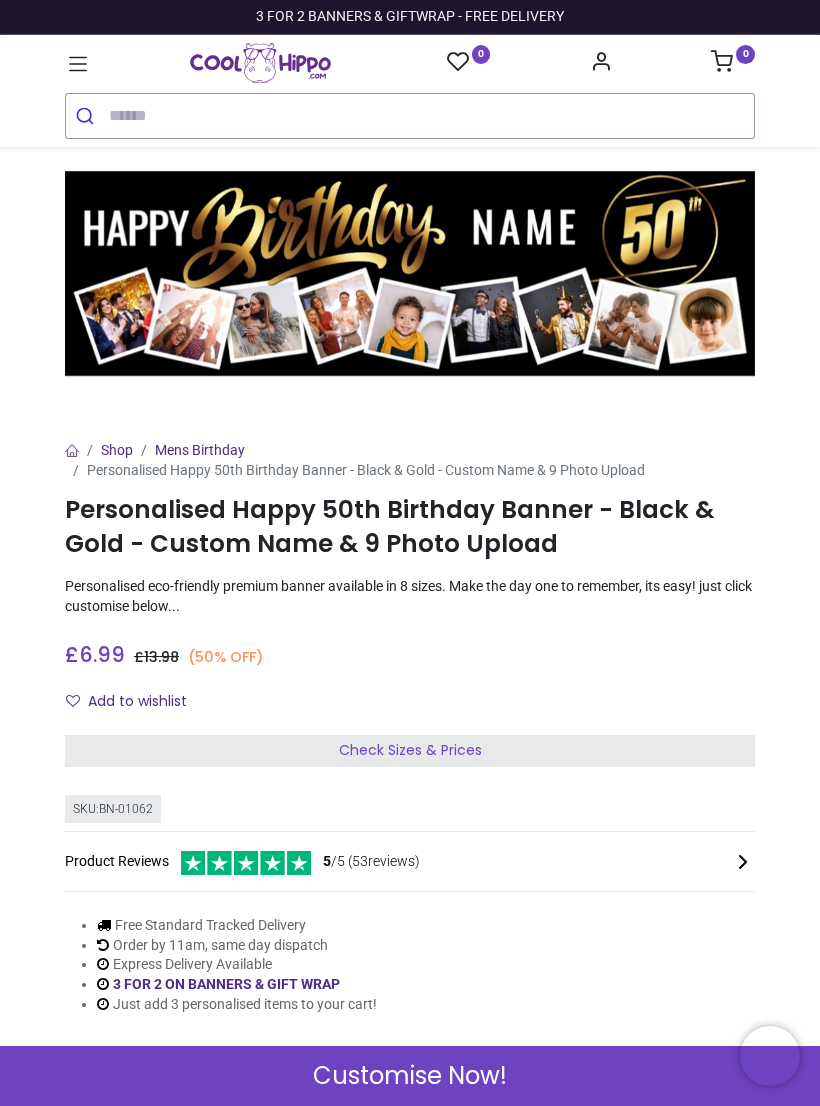 click on "Check Sizes & Prices" at bounding box center [410, 750] 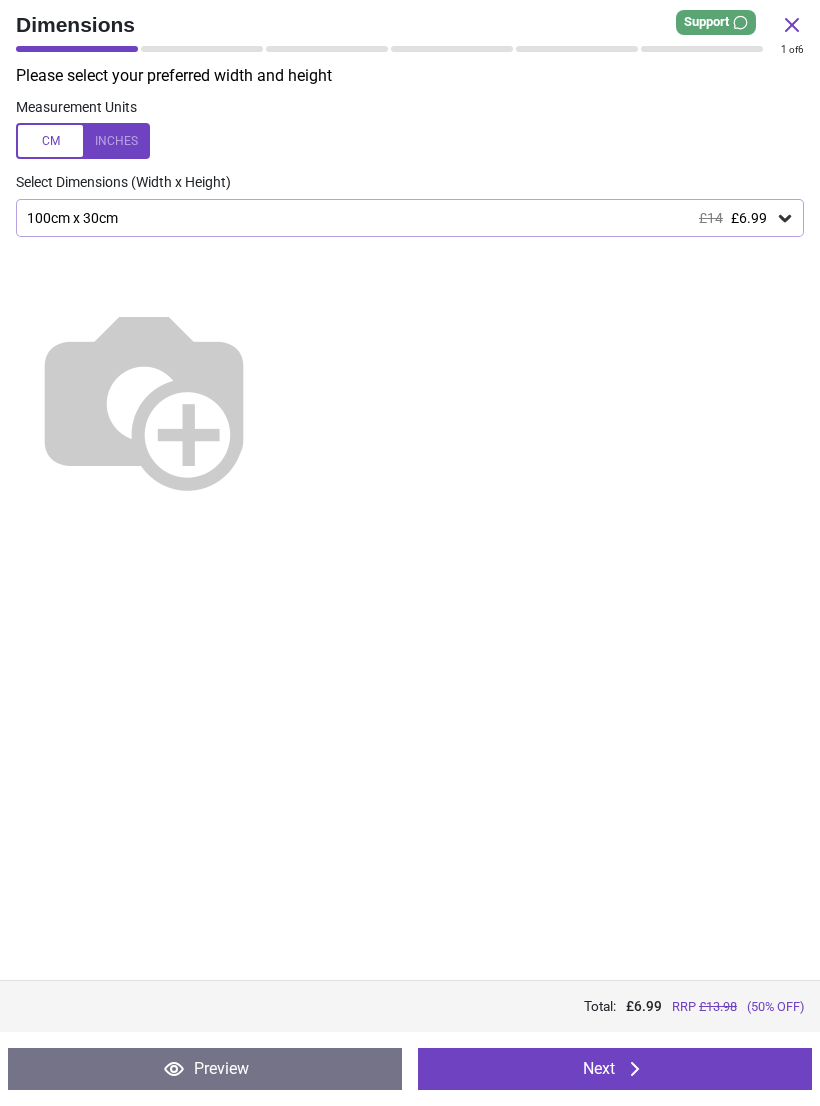 click at bounding box center [83, 141] 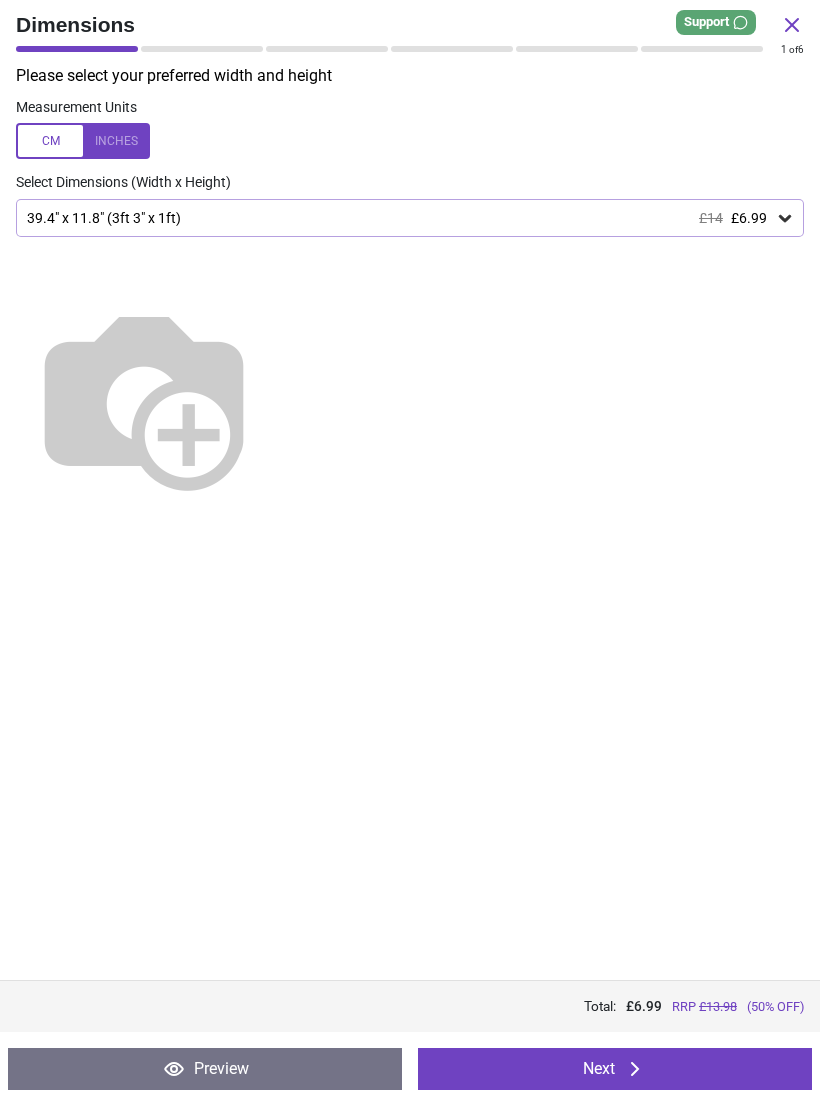 click on "Please select your preferred width and height Measurement Units Select Dimensions (Width x Height) 39.4"  x  11.8"    (3ft 3" x 1ft)   £14 £6.99" at bounding box center (410, 522) 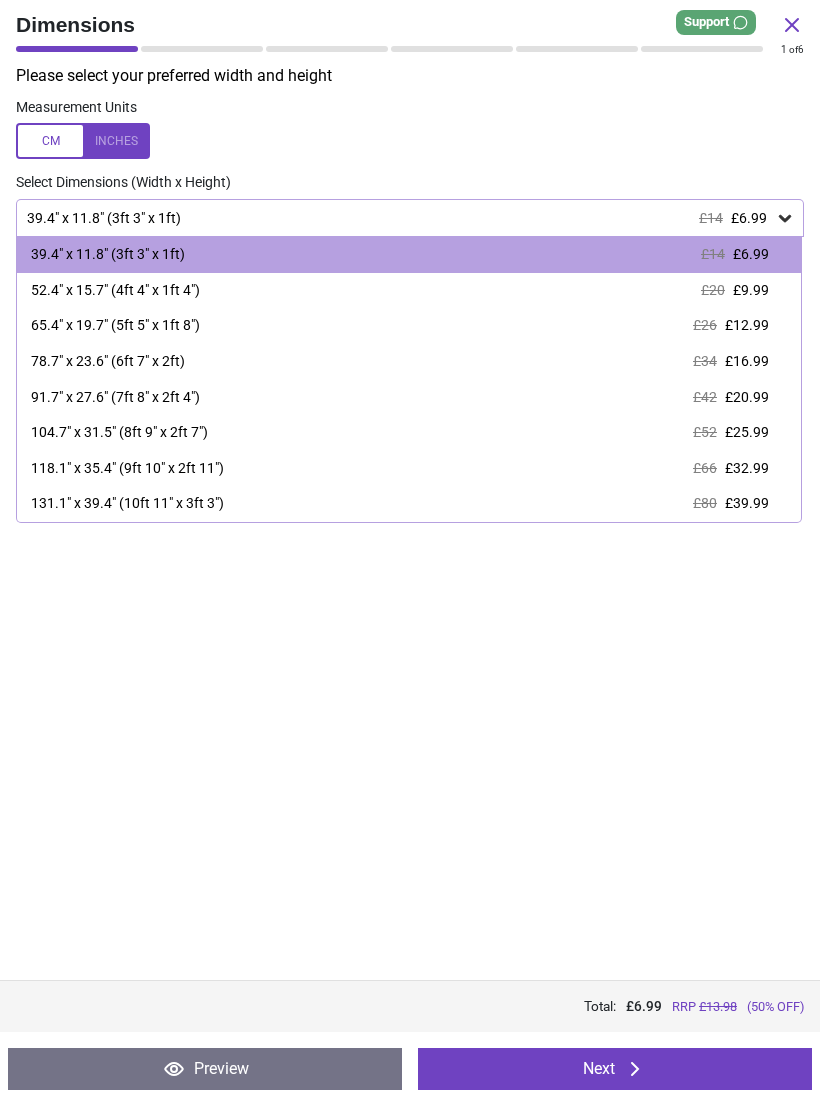 click on "65.4"  x  19.7"    (5ft 5" x 1ft 8")" at bounding box center [115, 326] 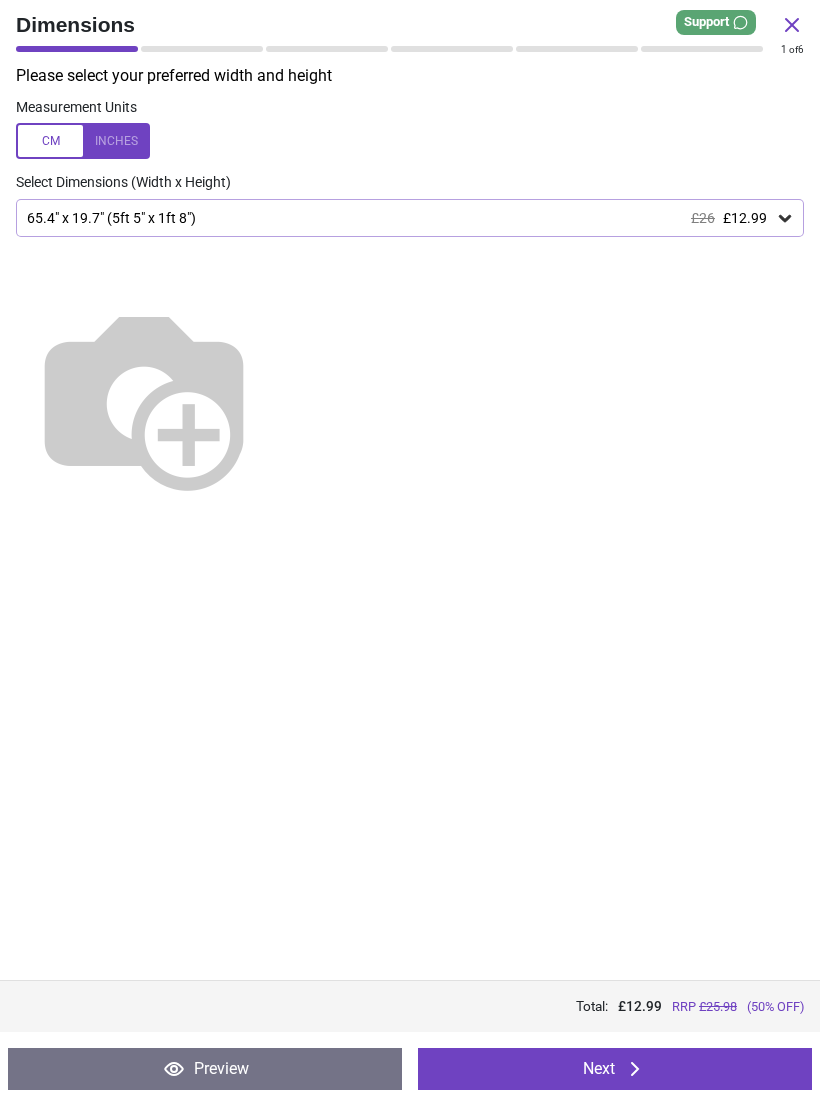 click on "Next" at bounding box center [615, 1069] 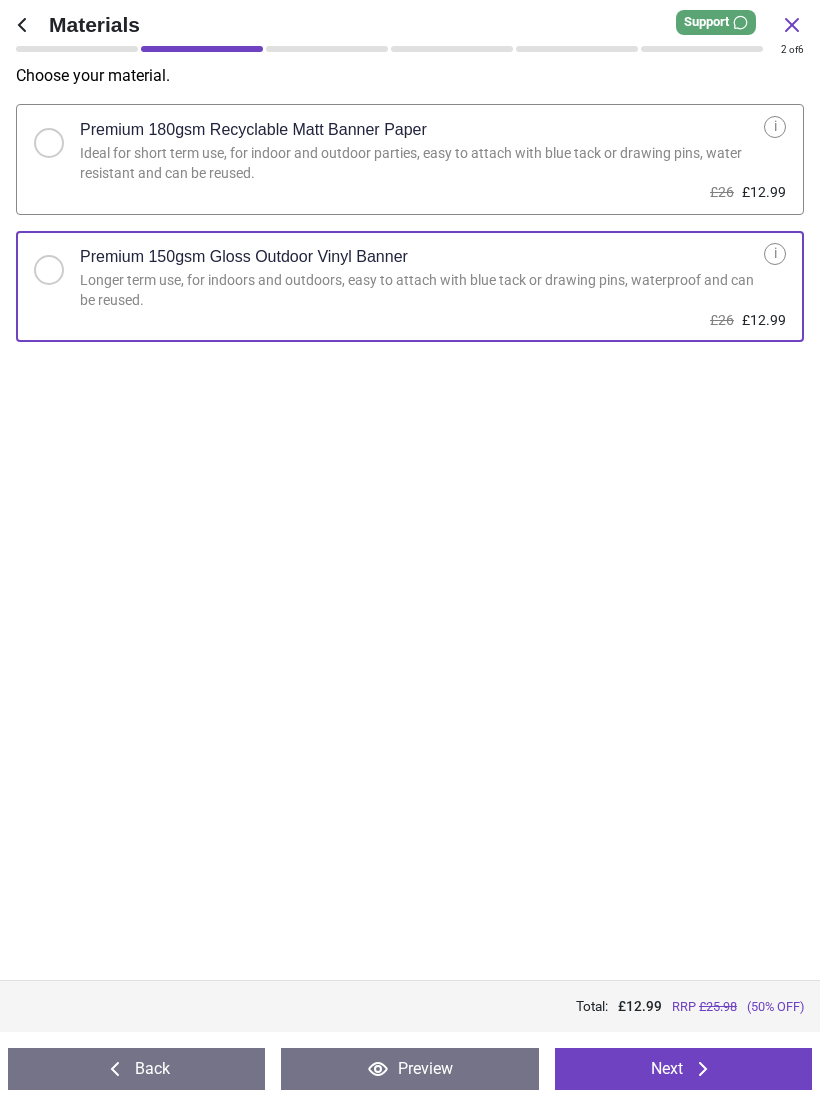 click on "Next" at bounding box center (683, 1069) 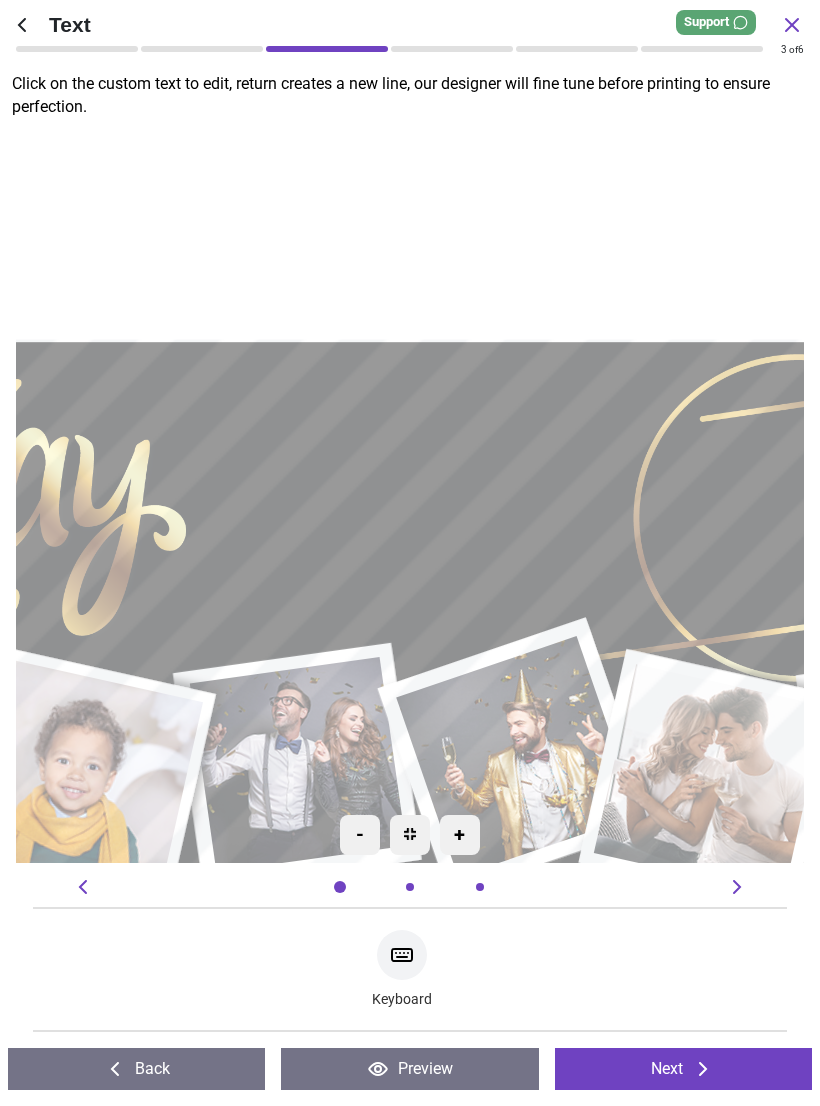 click at bounding box center [410, 495] 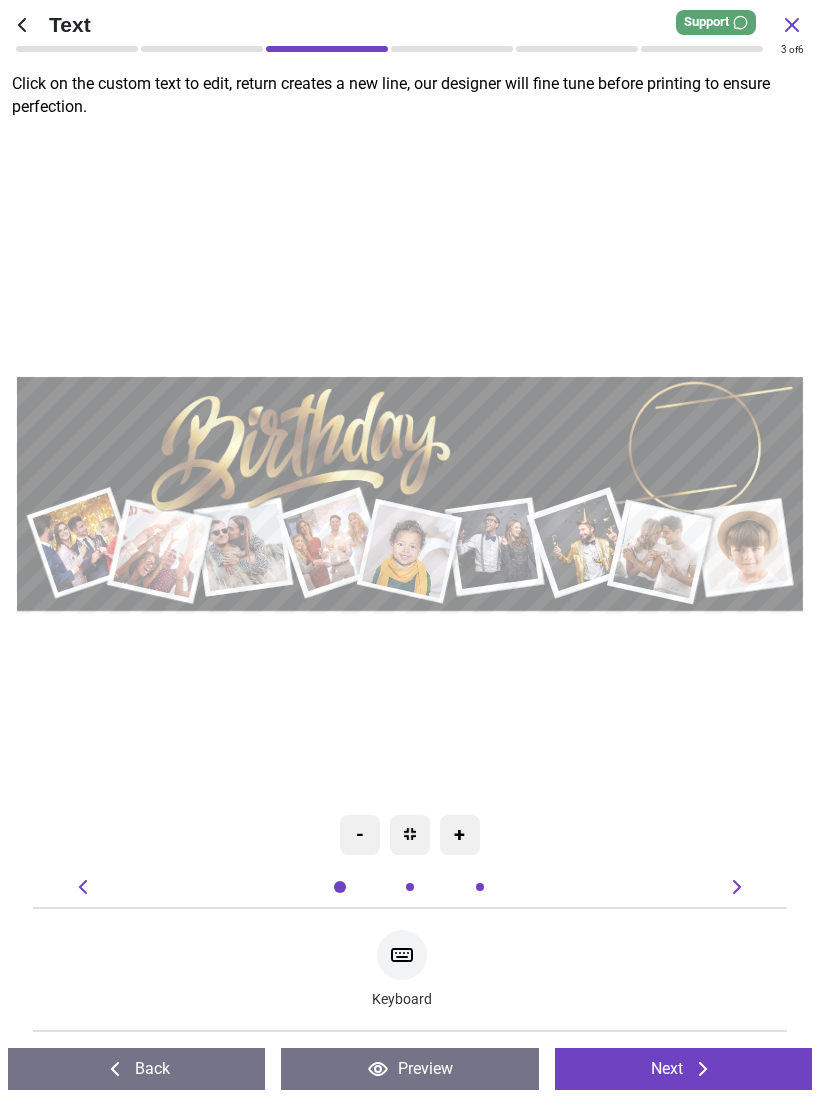 type on "******" 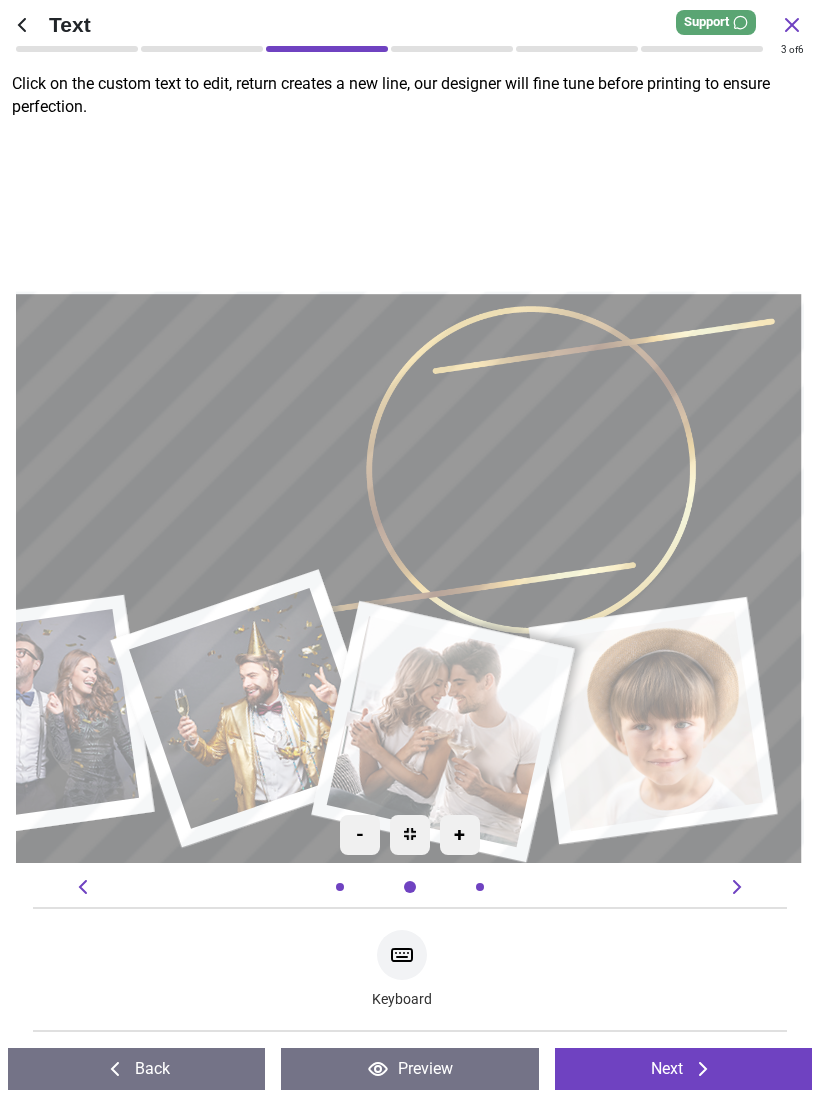 click on "Next" at bounding box center (683, 1069) 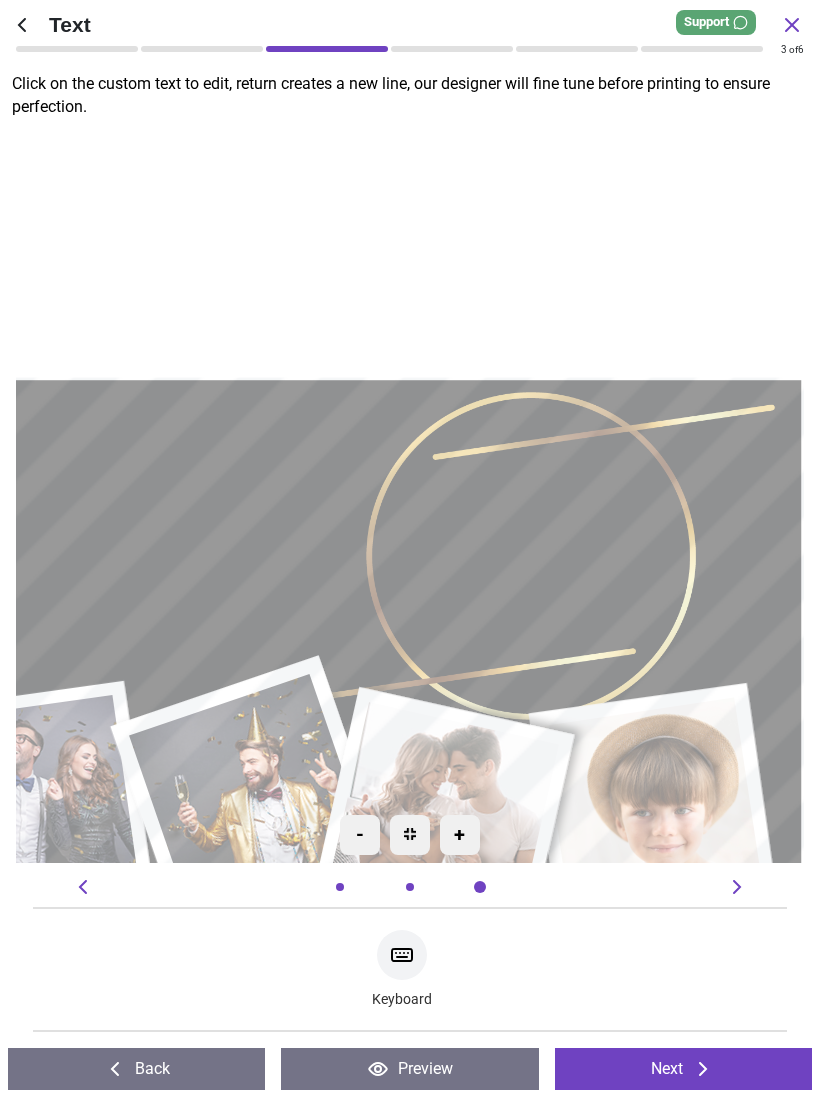 click on "Next" at bounding box center (683, 1069) 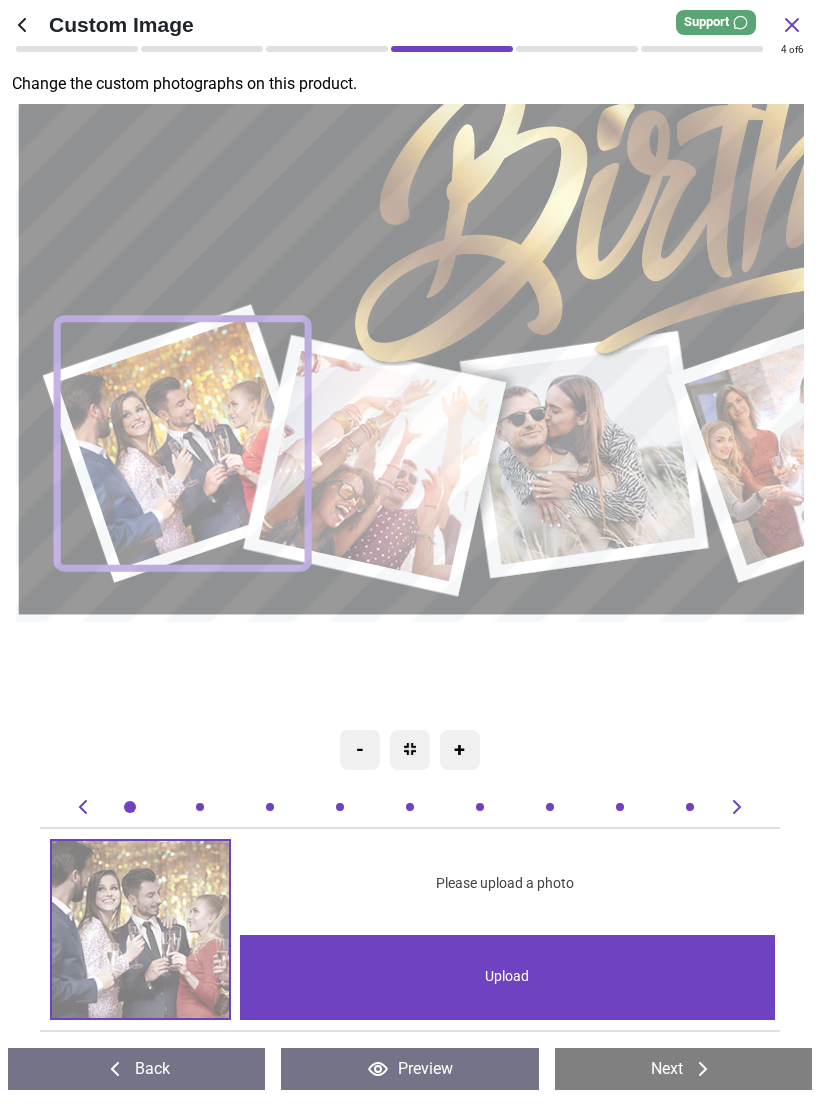 click on "Upload" at bounding box center [507, 977] 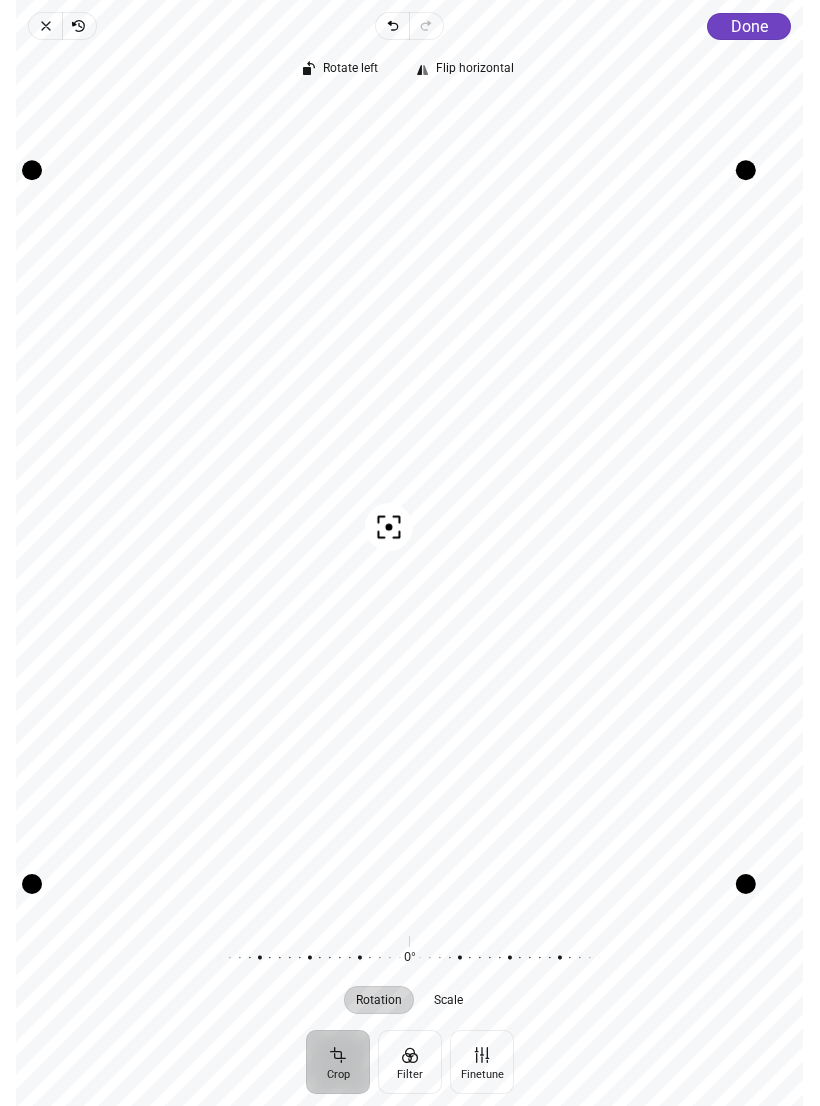 click on "Done" at bounding box center (749, 26) 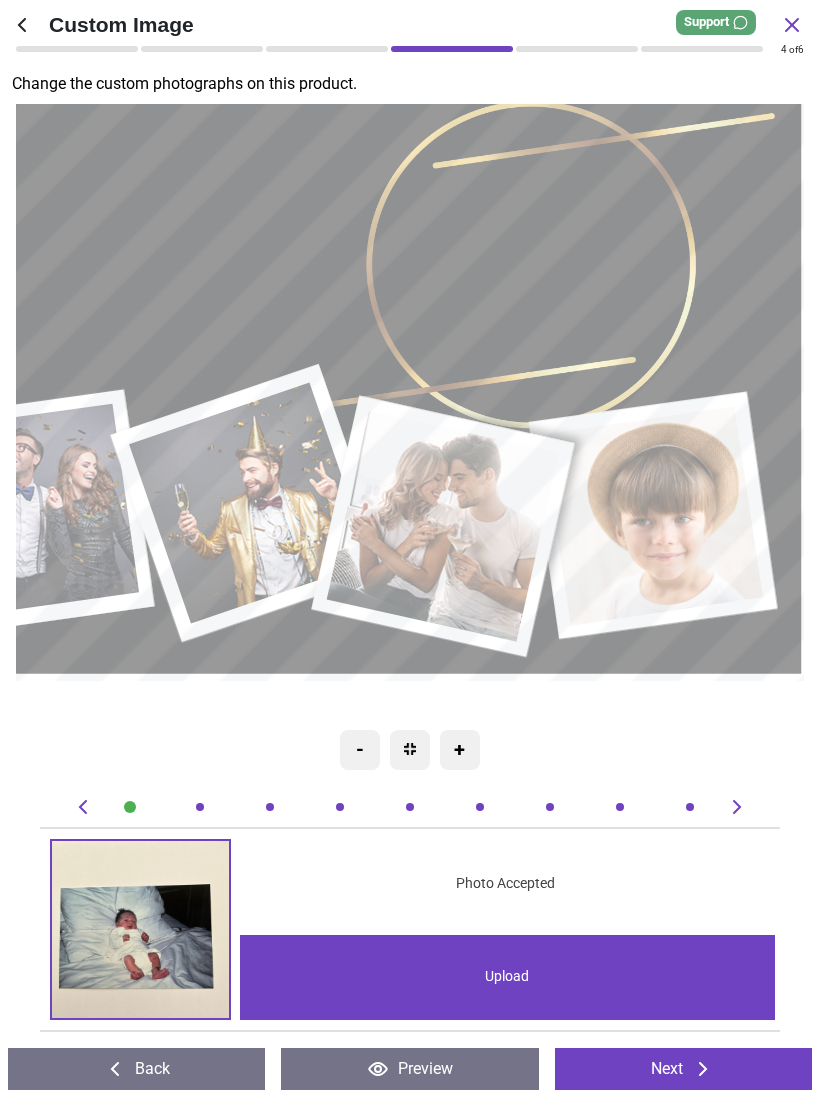 click 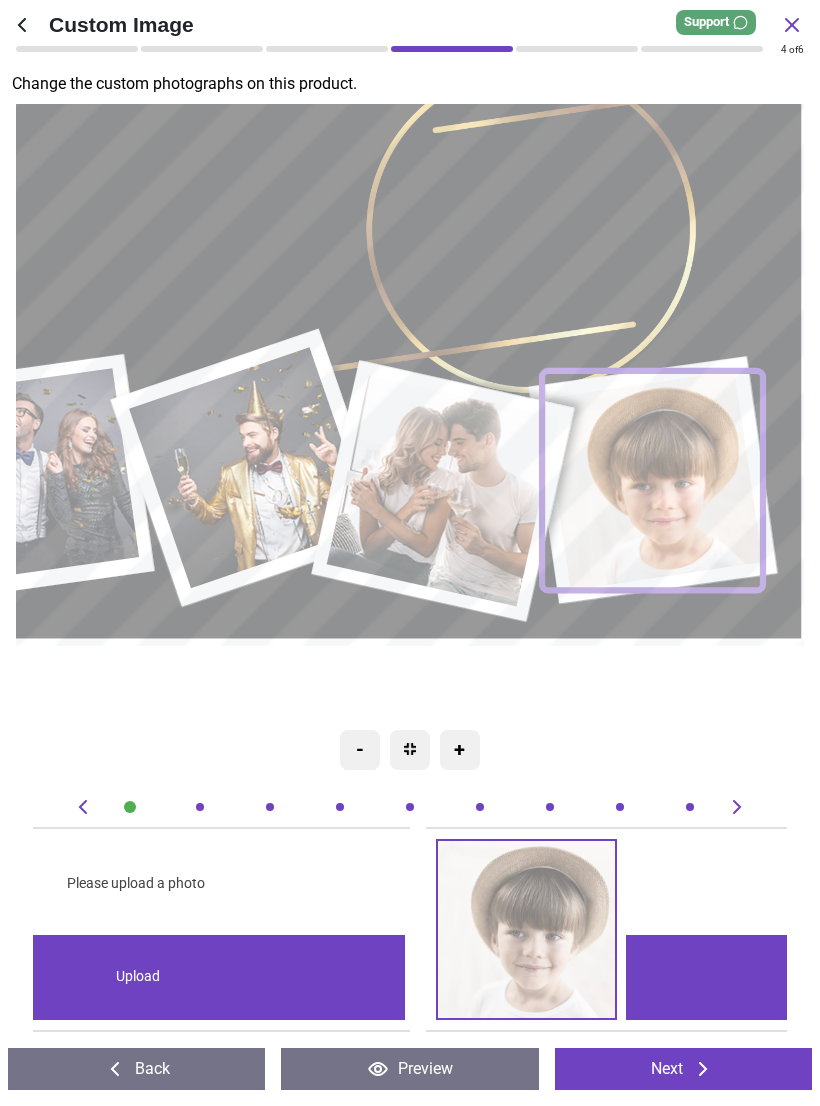 scroll, scrollTop: 0, scrollLeft: 6035, axis: horizontal 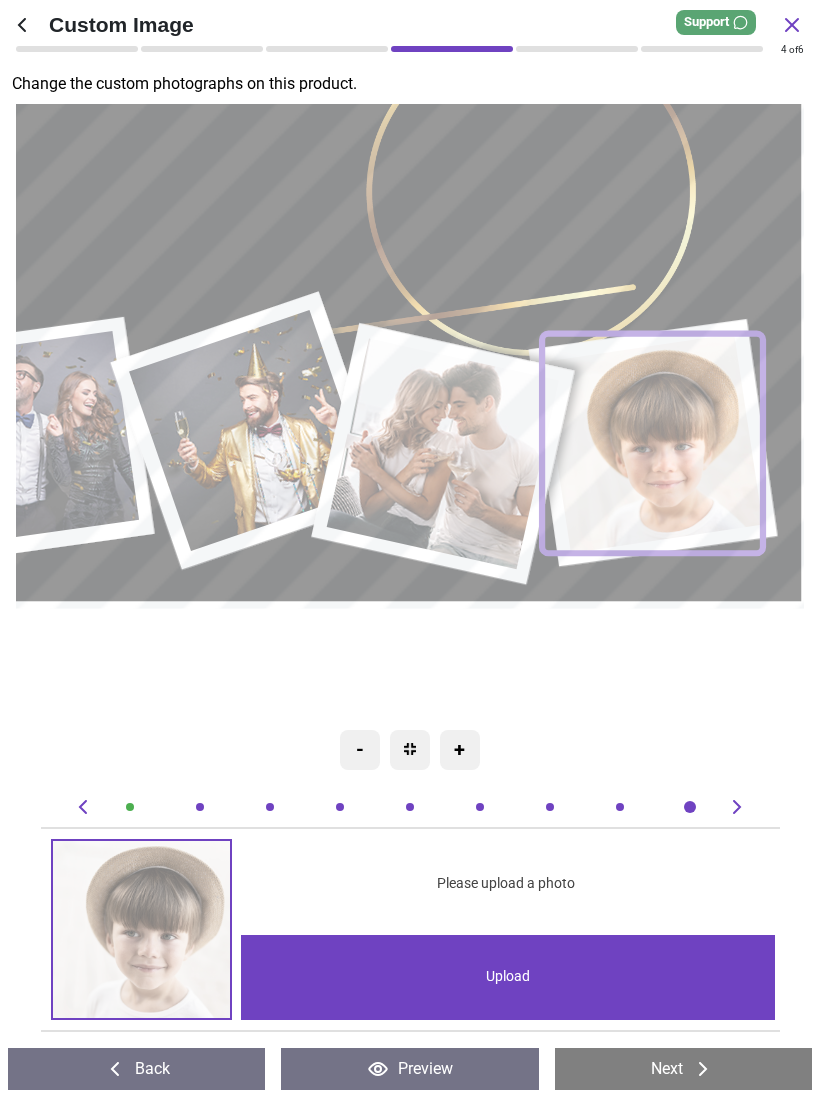 click on "Upload" at bounding box center [508, 977] 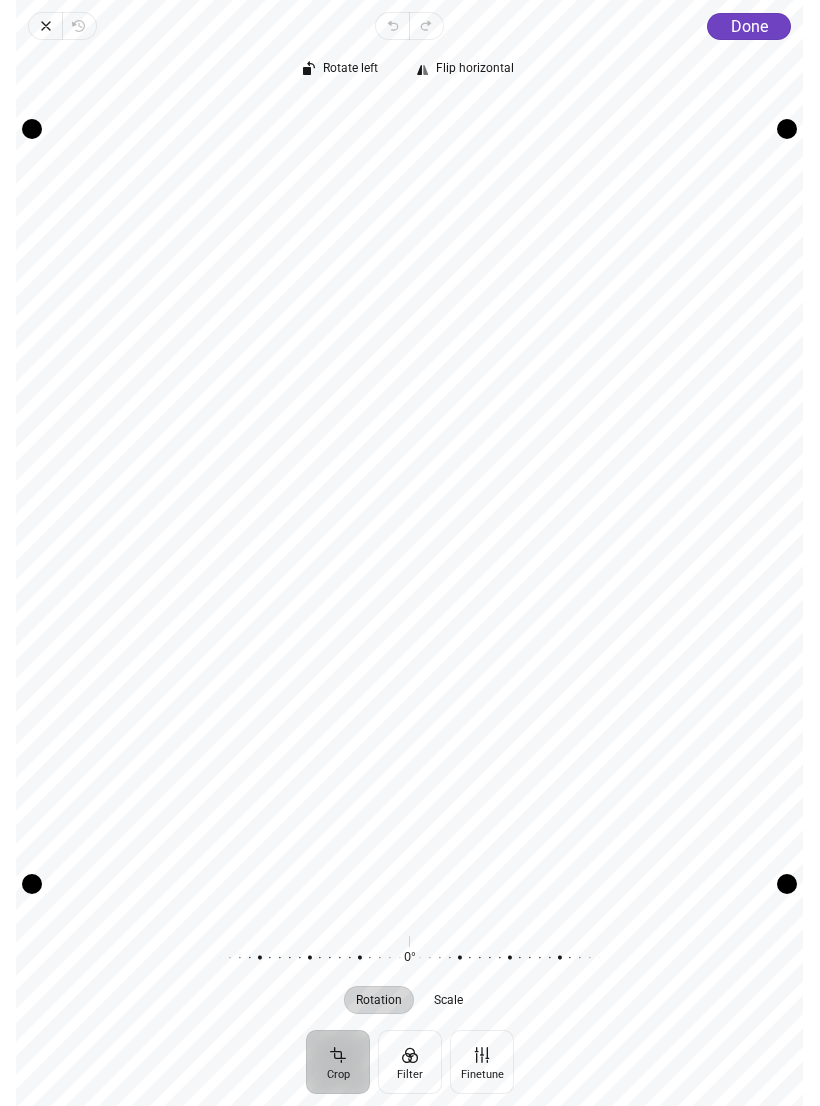click on "Done" at bounding box center (749, 26) 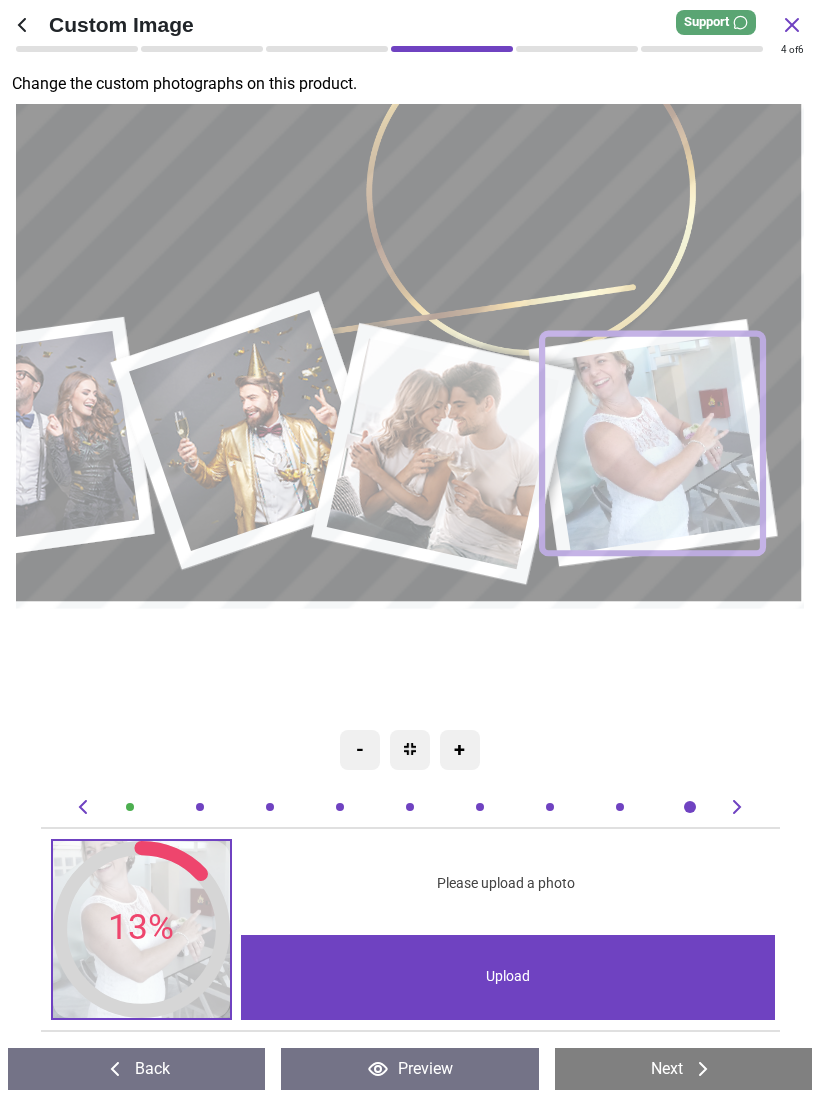 click 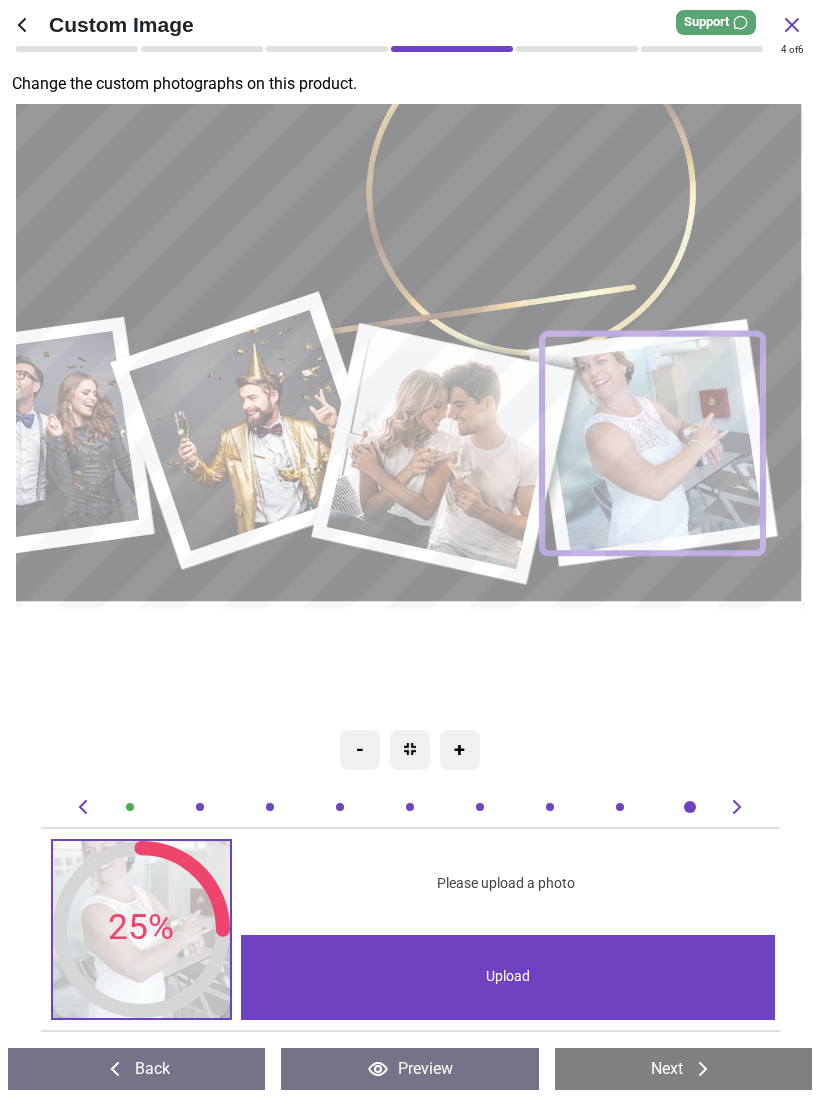 click 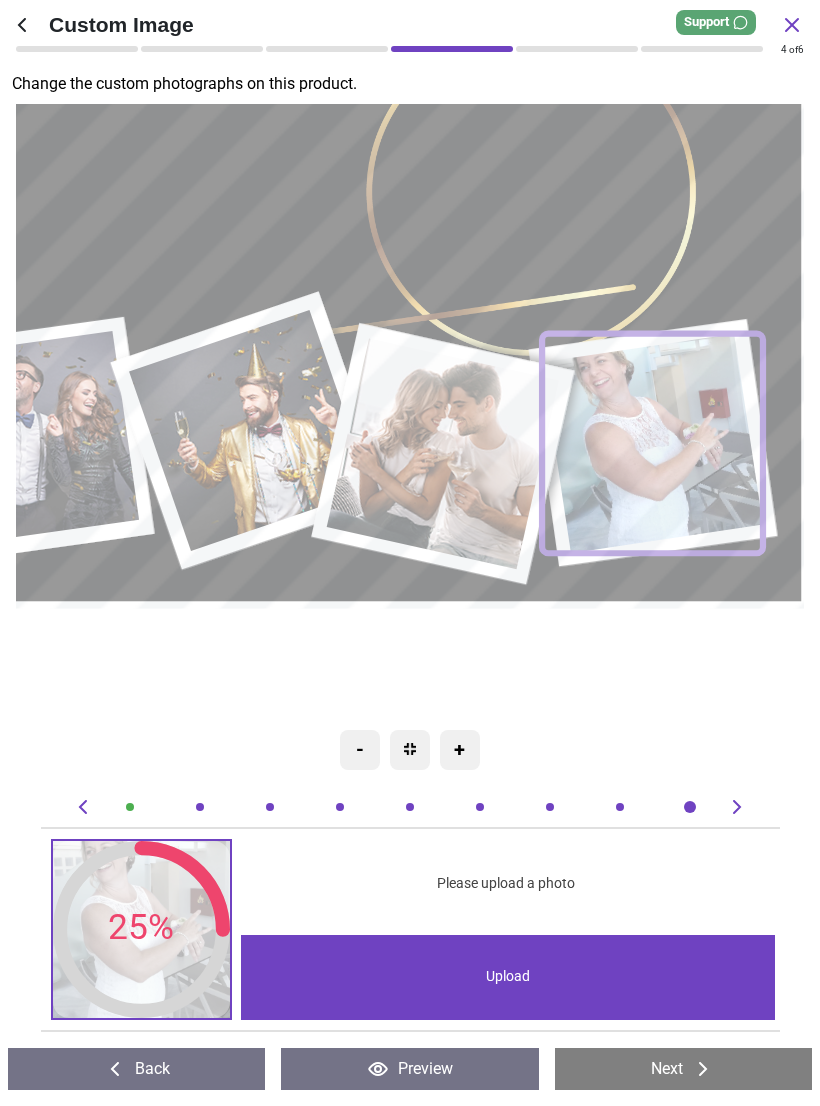 click 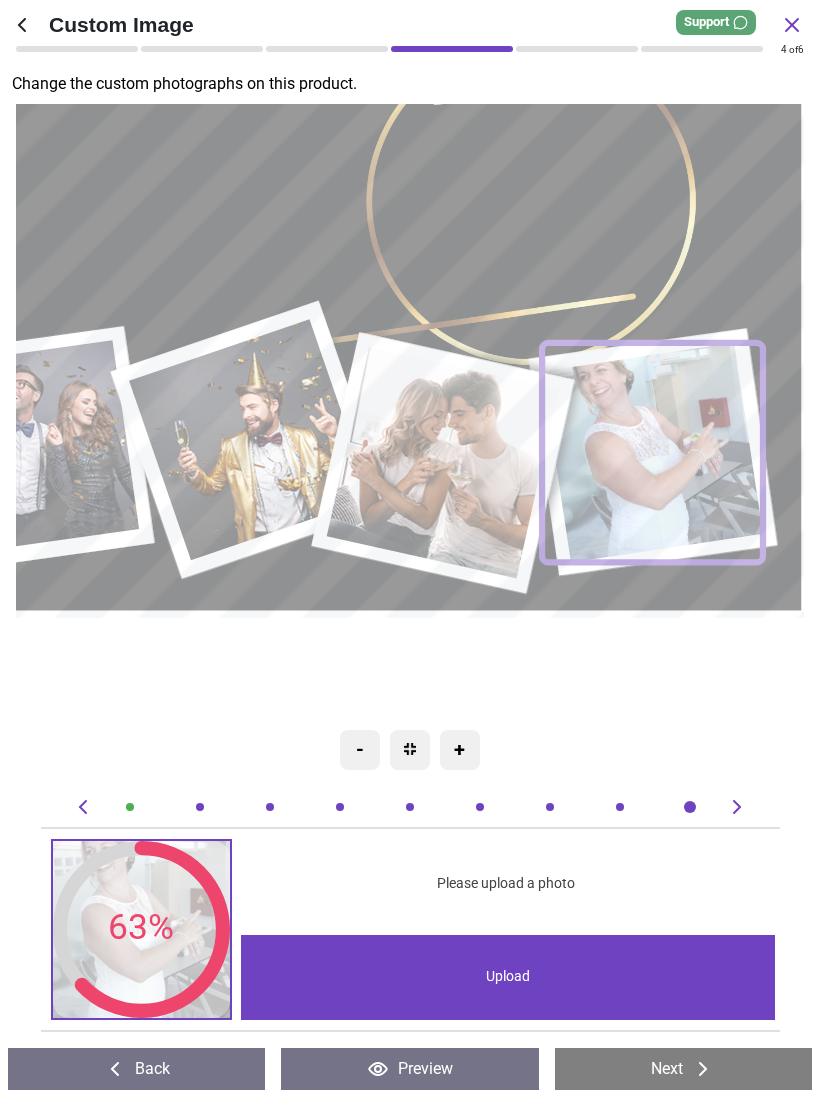 click on ".cls-1 {
filter: url(#drop-shadow-2);
}
.cls-1, .cls-2, .cls-3, .cls-4, .cls-5, .cls-6, .cls-7, .cls-8, .cls-9 {
fill: #fff;
stroke-width: 0px;
}
.cls-2 {
filter: url(#drop-shadow-1);
}
.cls-3 {
filter: url(#drop-shadow-4);
}
.cls-4 {
filter: url(#drop-shadow-5);
}
.cls-5 {
filter: url(#drop-shadow-7);
}
.cls-6 {
filter: url(#drop-shadow-6);
}
.cls-7 {
filter: url(#drop-shadow-8);
}
.cls-8 {
filter: url(#drop-shadow-3);
}
.cls-9 {
filter: url(#drop-shadow-9);
}" at bounding box center (-181, 320) 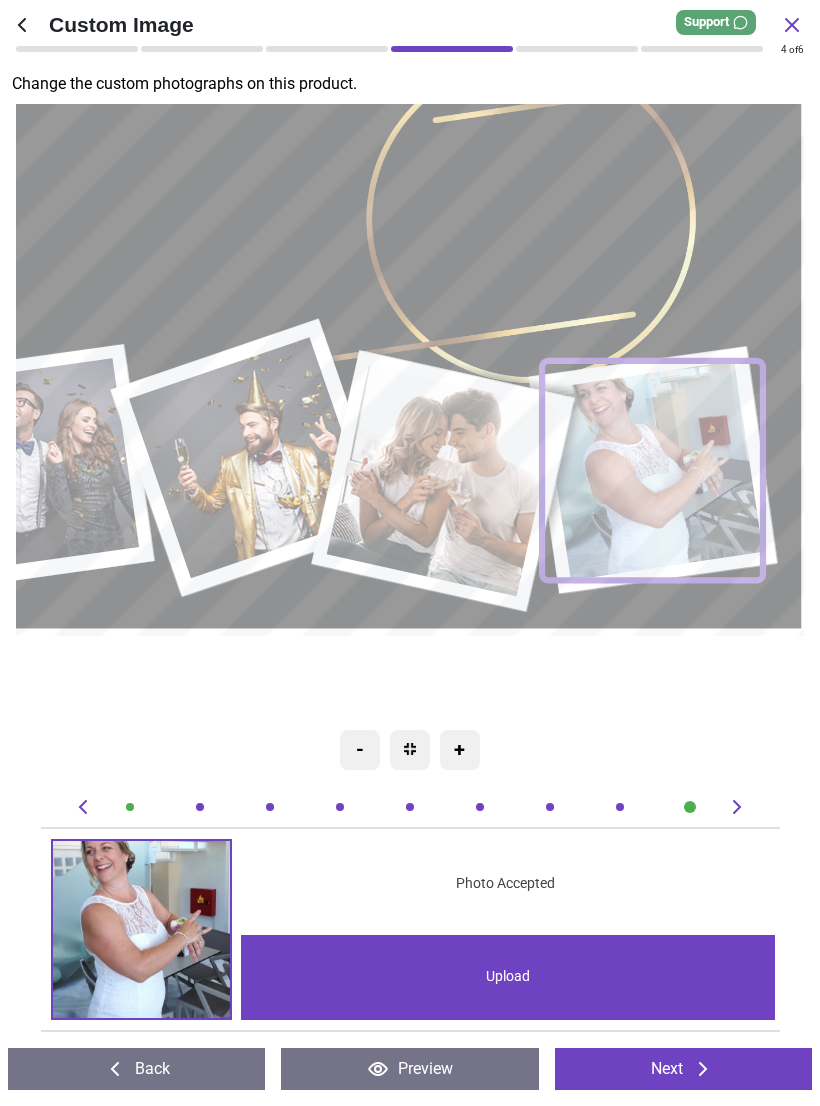 click 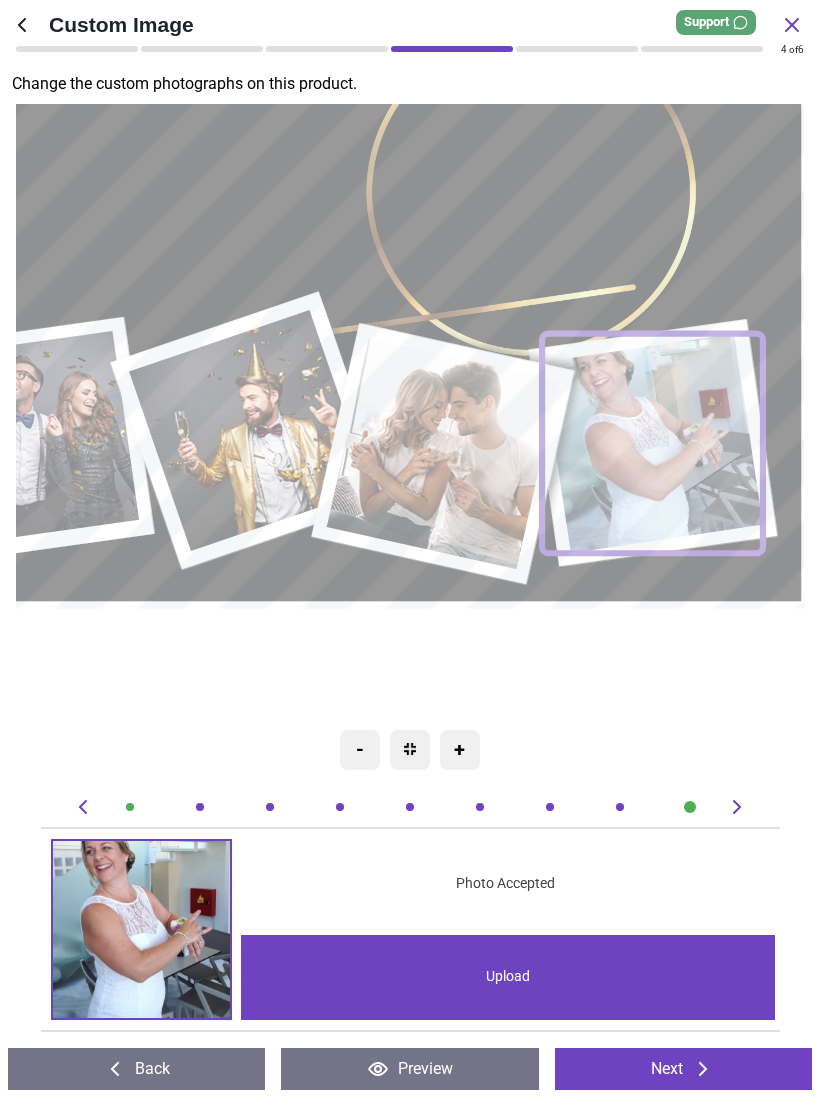 click at bounding box center [141, 929] 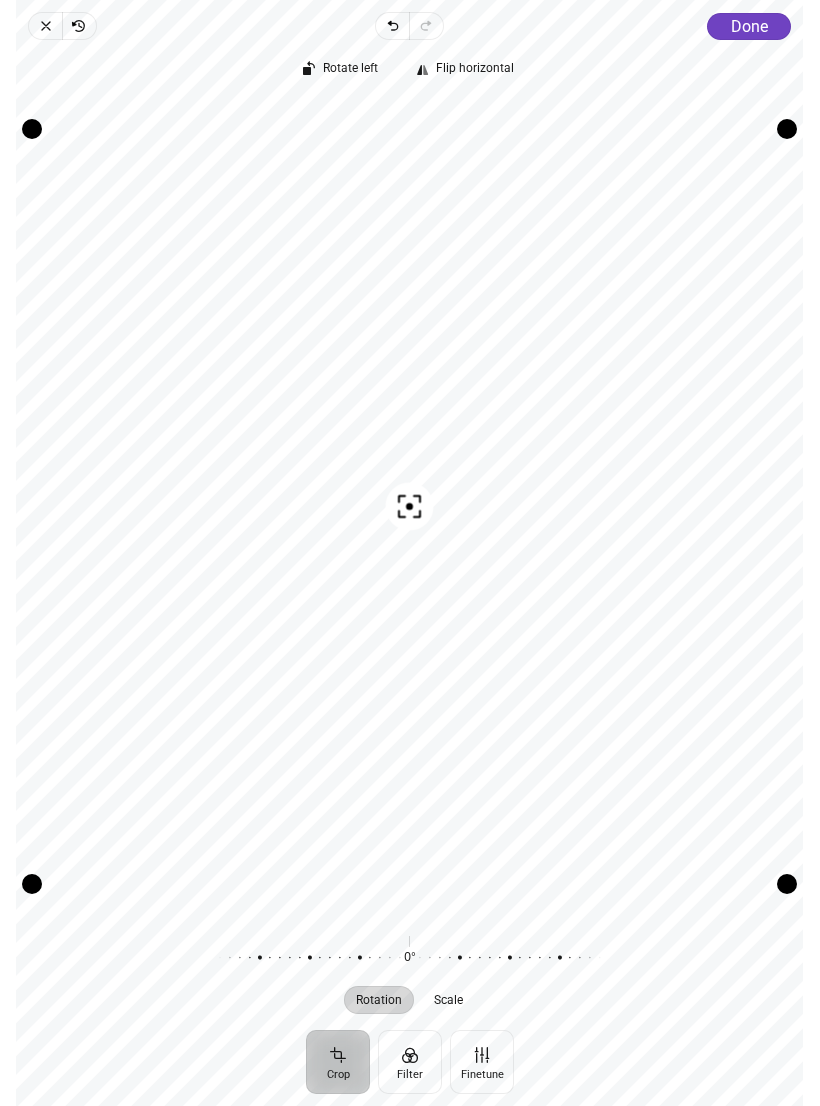 click on "Done" at bounding box center (749, 26) 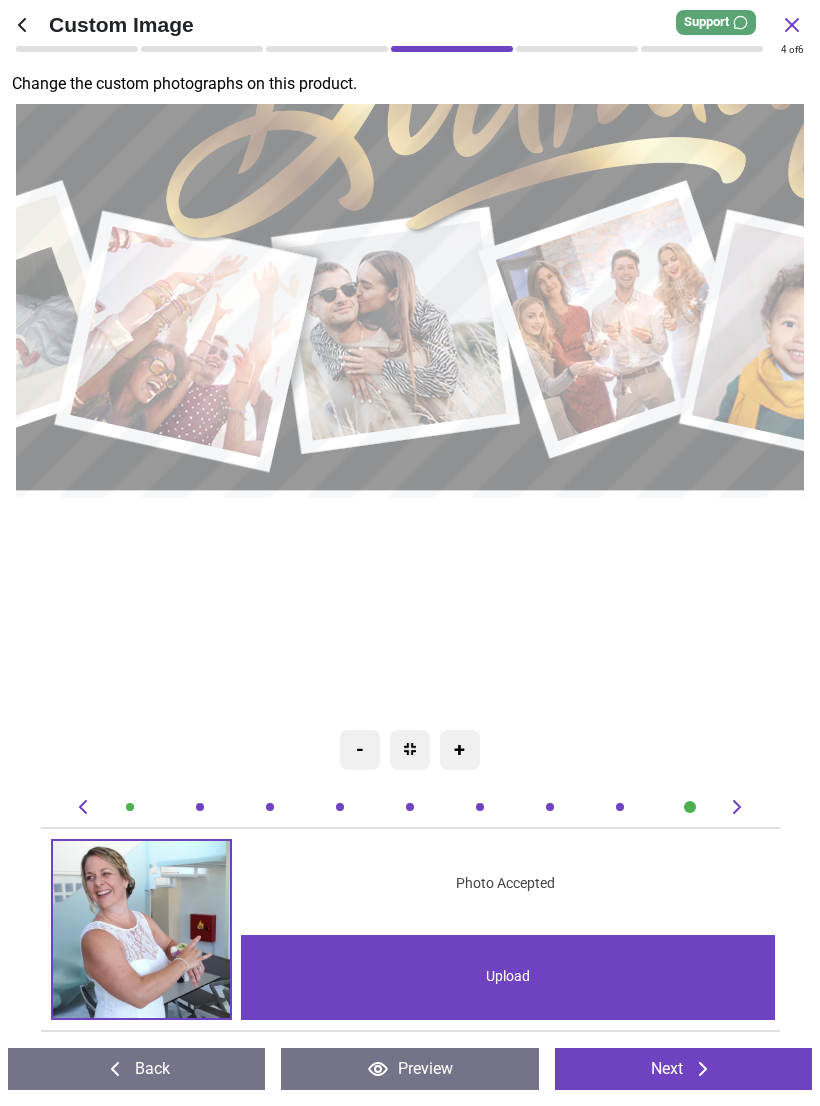 click 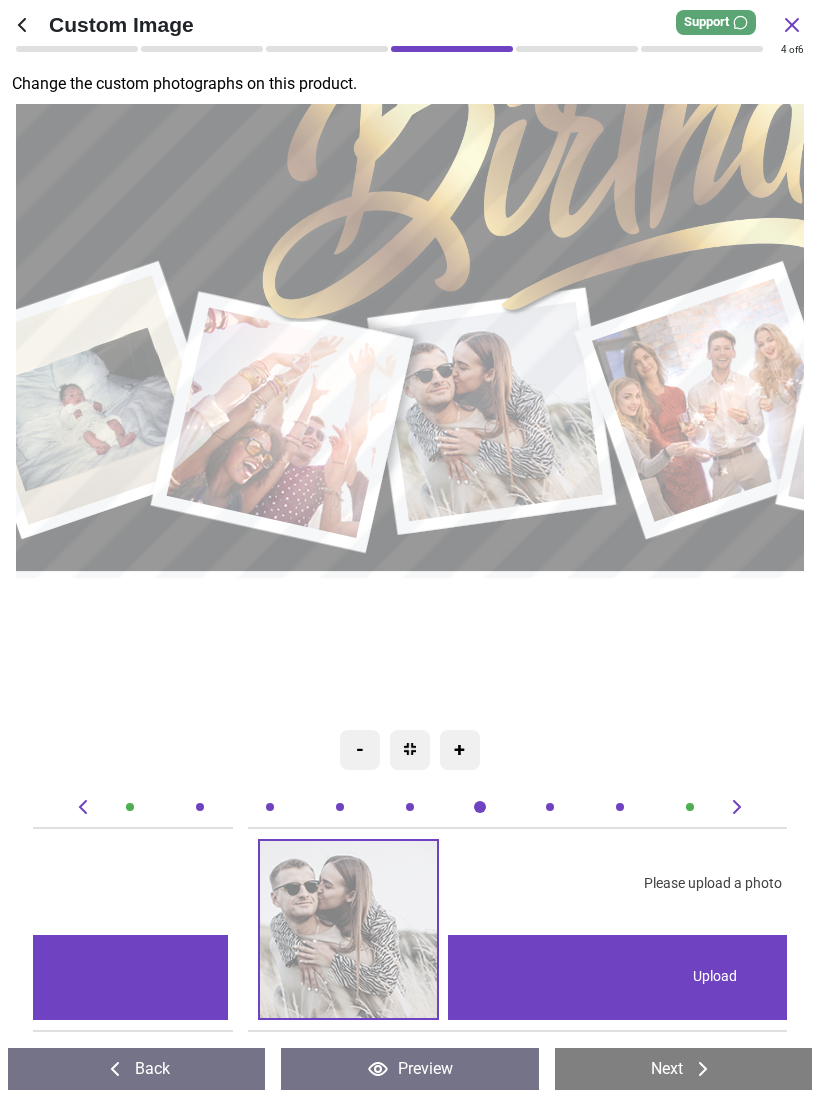 scroll, scrollTop: 0, scrollLeft: 754, axis: horizontal 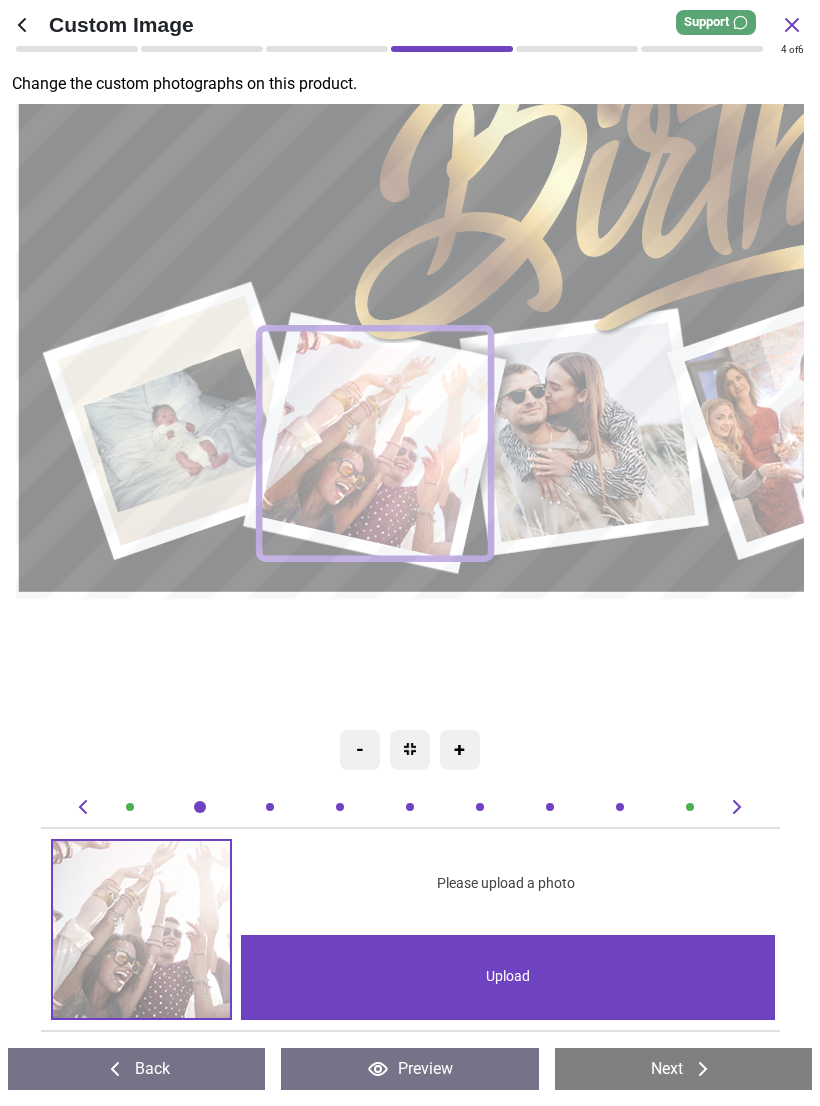 click on "Upload" at bounding box center [508, 977] 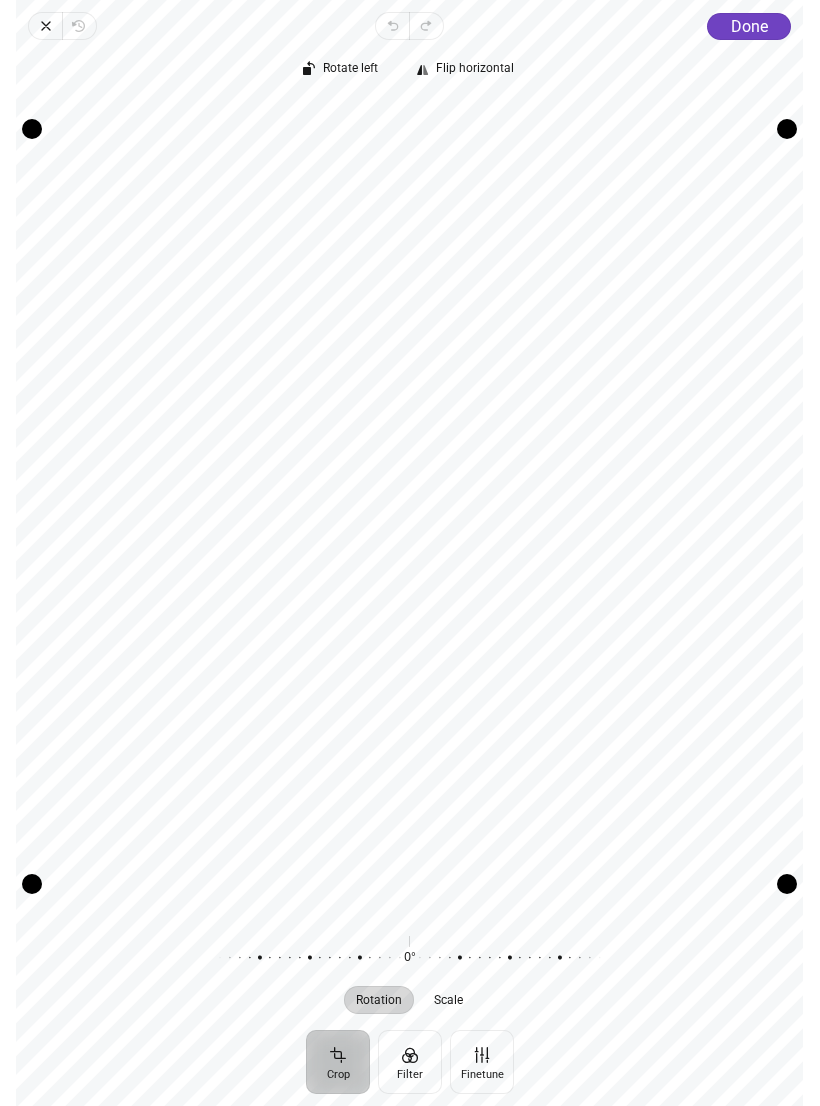 click on "Done" at bounding box center [749, 26] 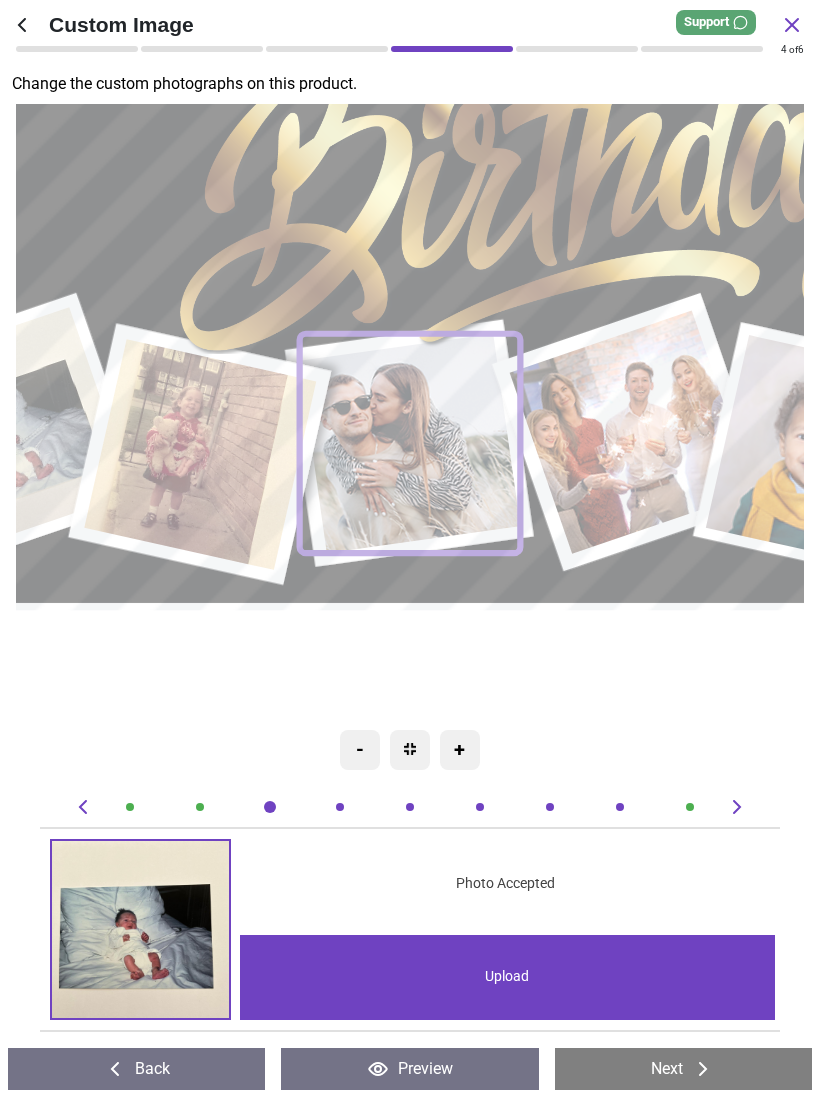 scroll, scrollTop: 0, scrollLeft: 0, axis: both 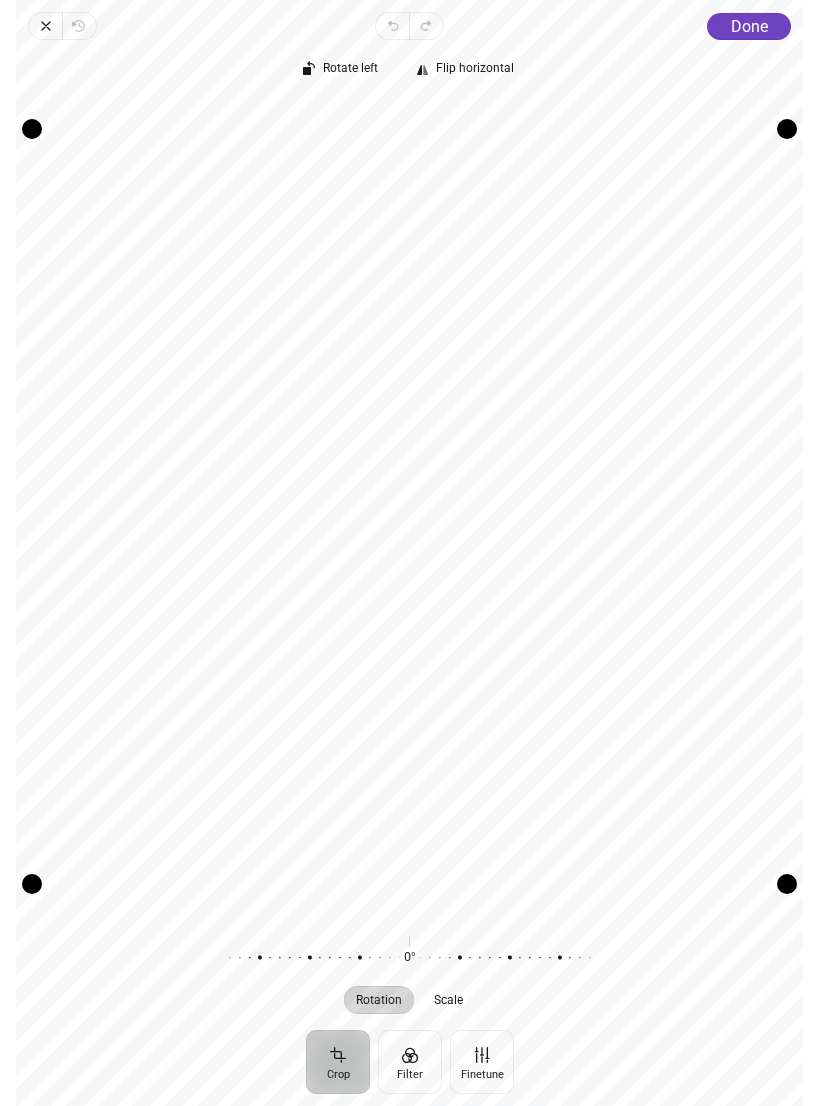 click on "Done" at bounding box center (749, 26) 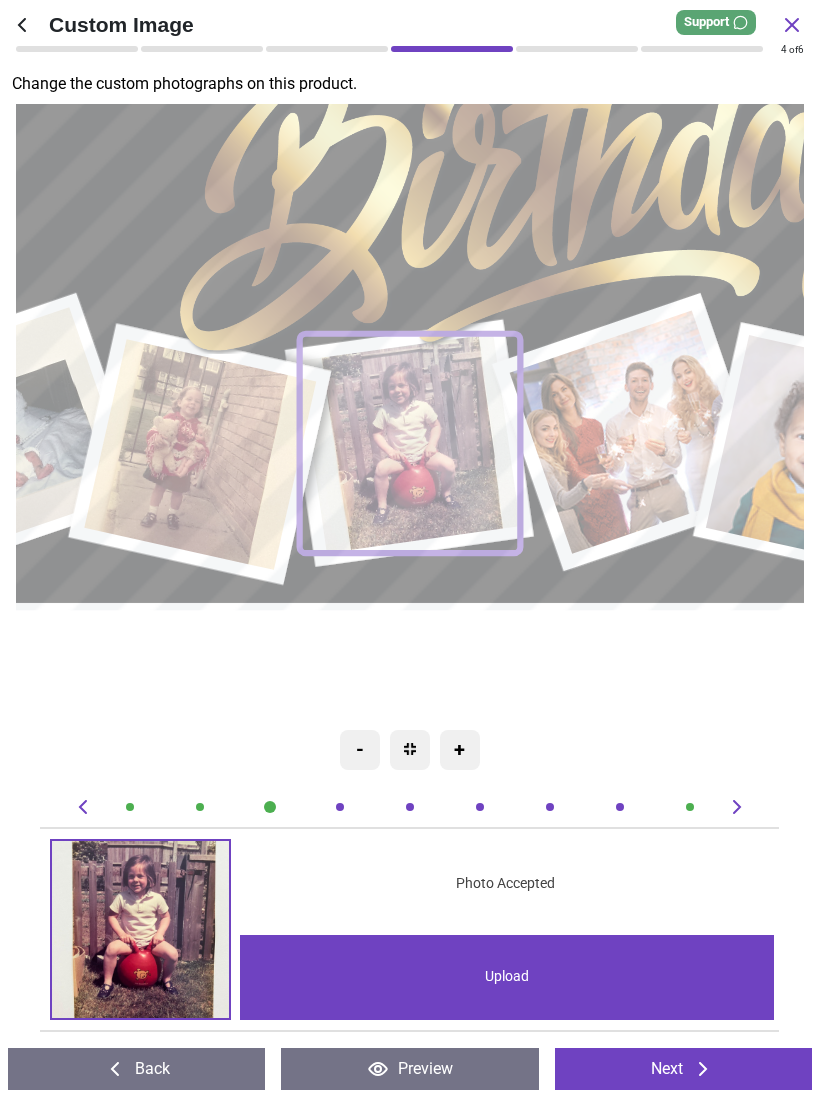 click 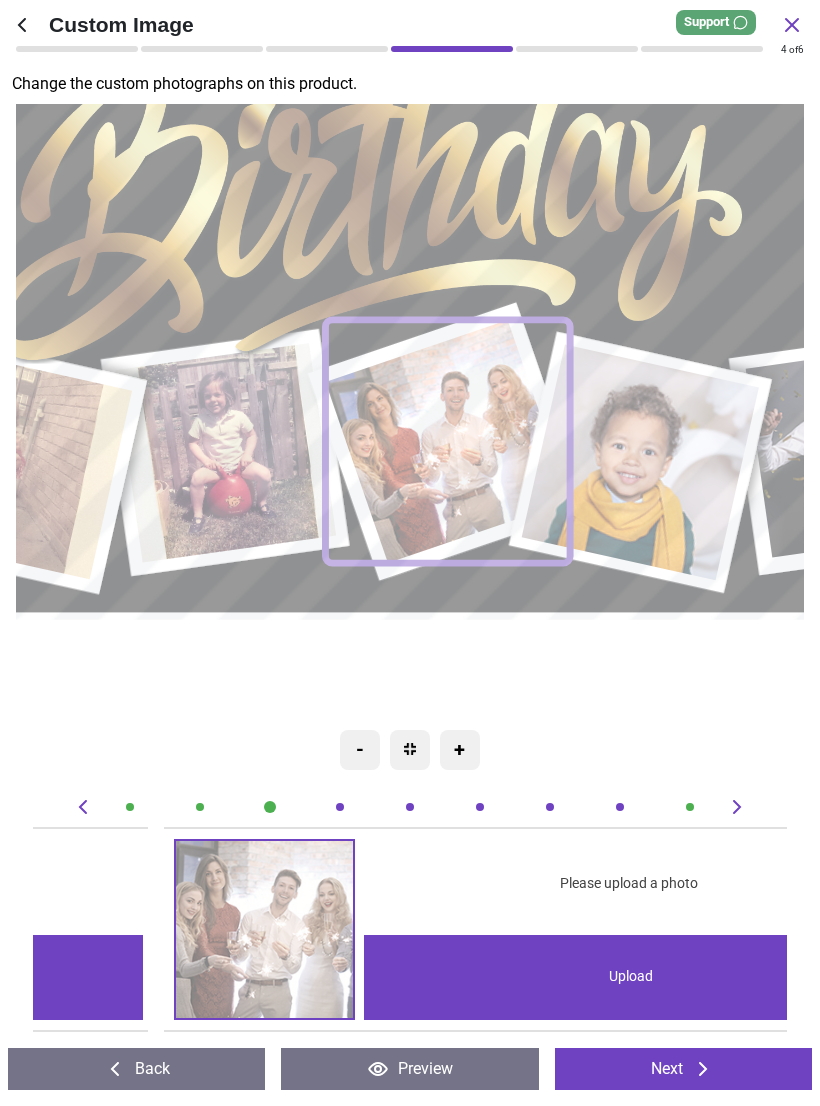 scroll, scrollTop: 0, scrollLeft: 2263, axis: horizontal 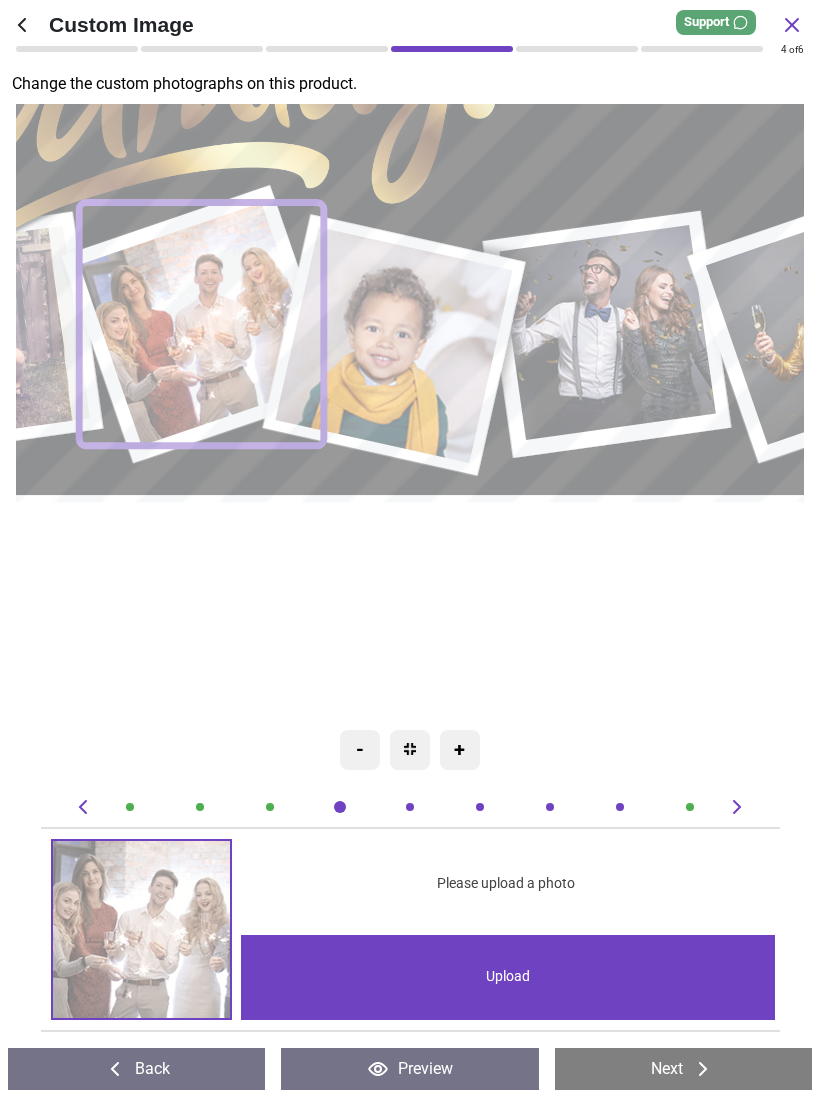 click on "Upload" at bounding box center (508, 977) 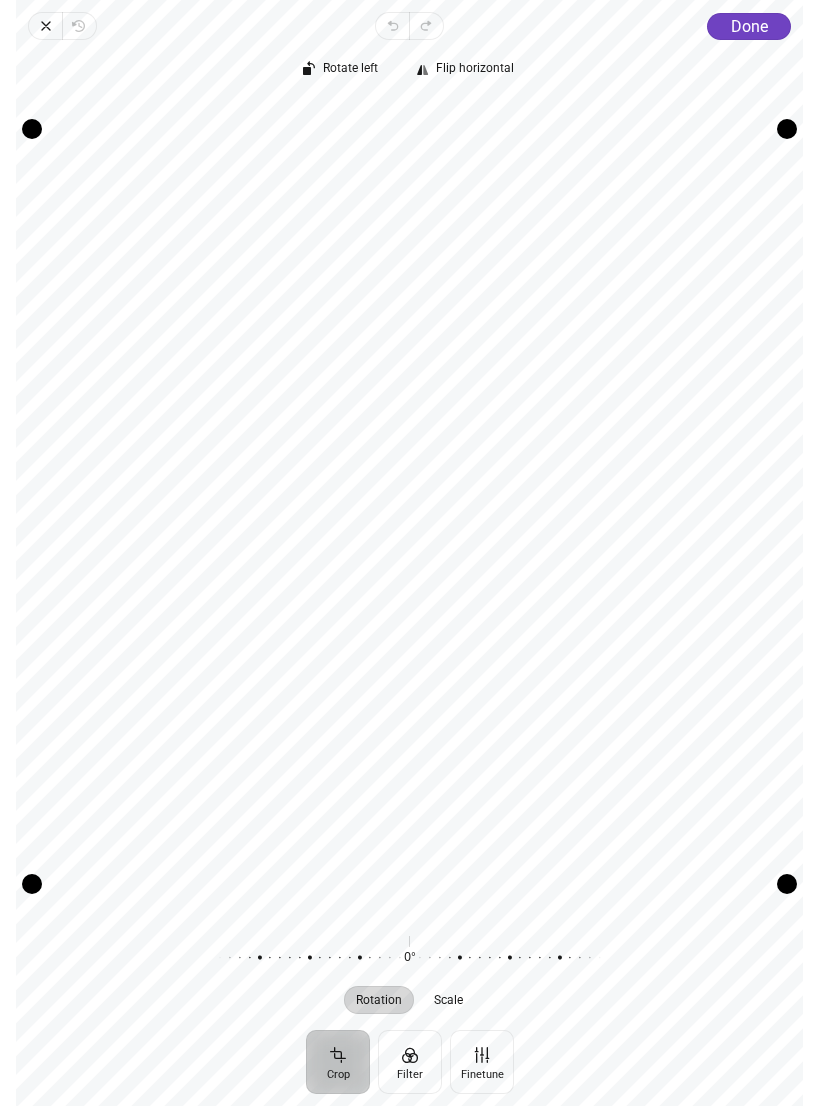 click on "Done" at bounding box center (749, 26) 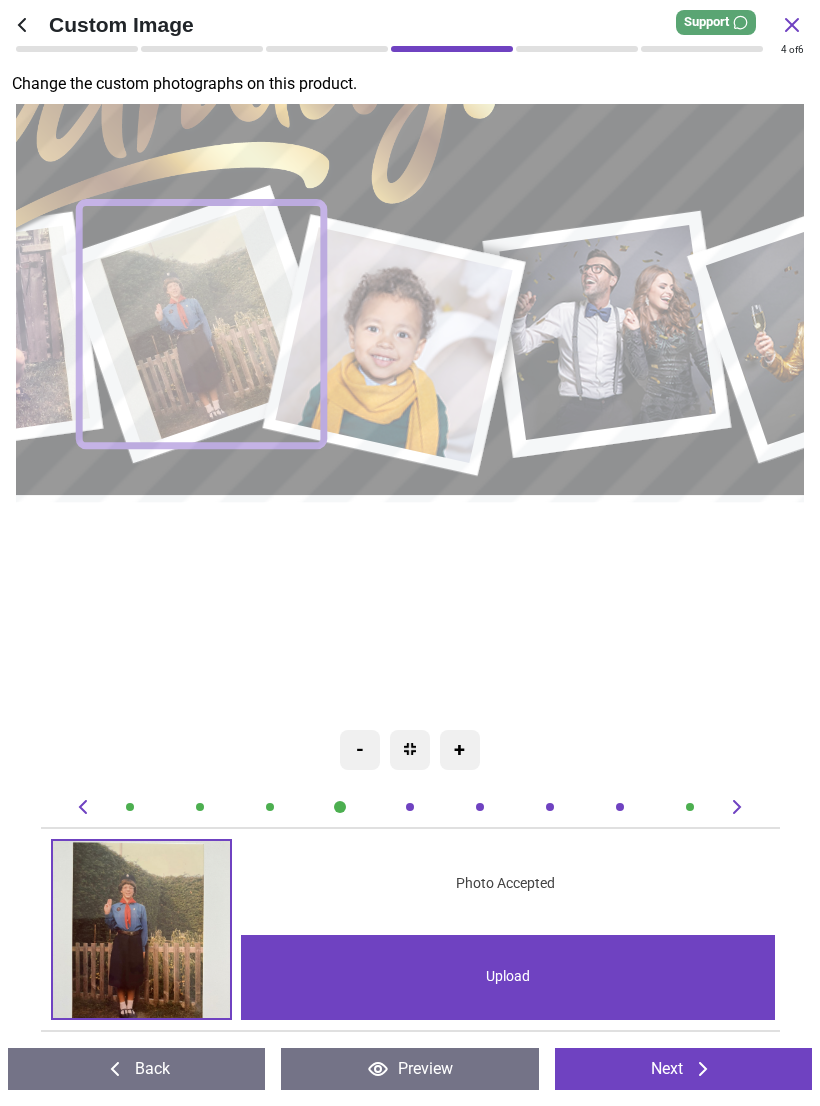click 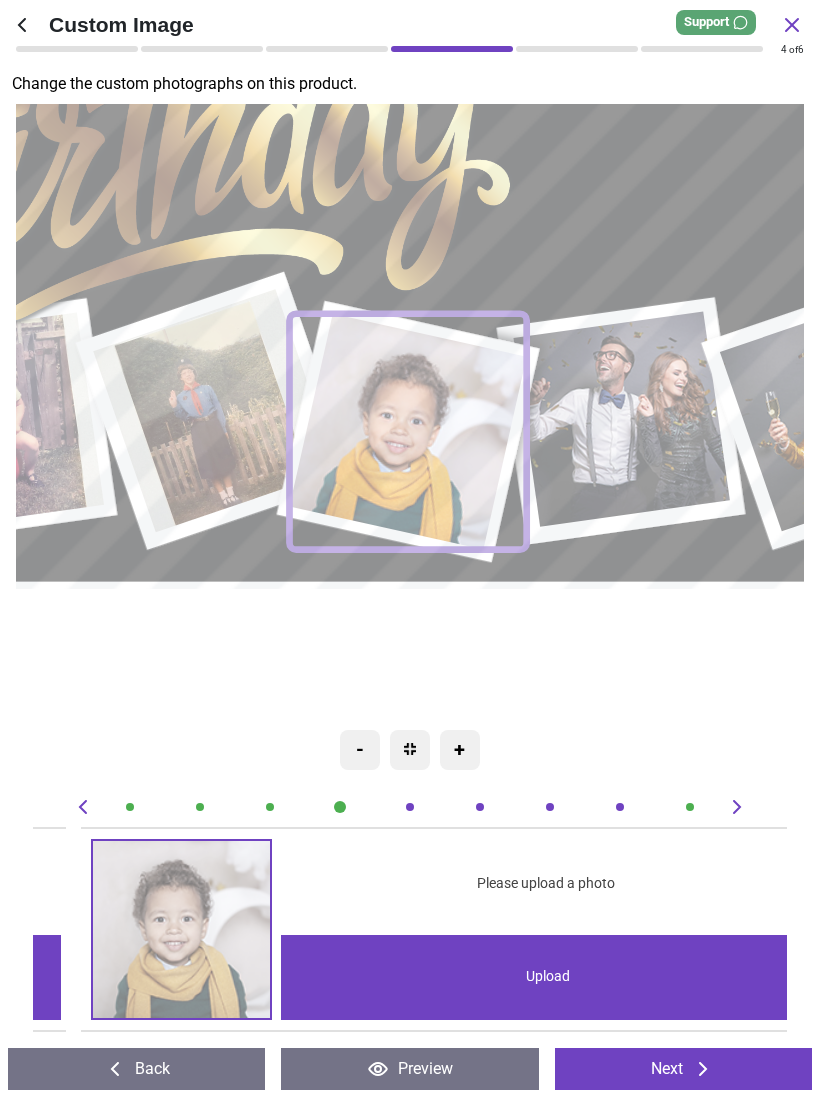 scroll, scrollTop: 0, scrollLeft: 3018, axis: horizontal 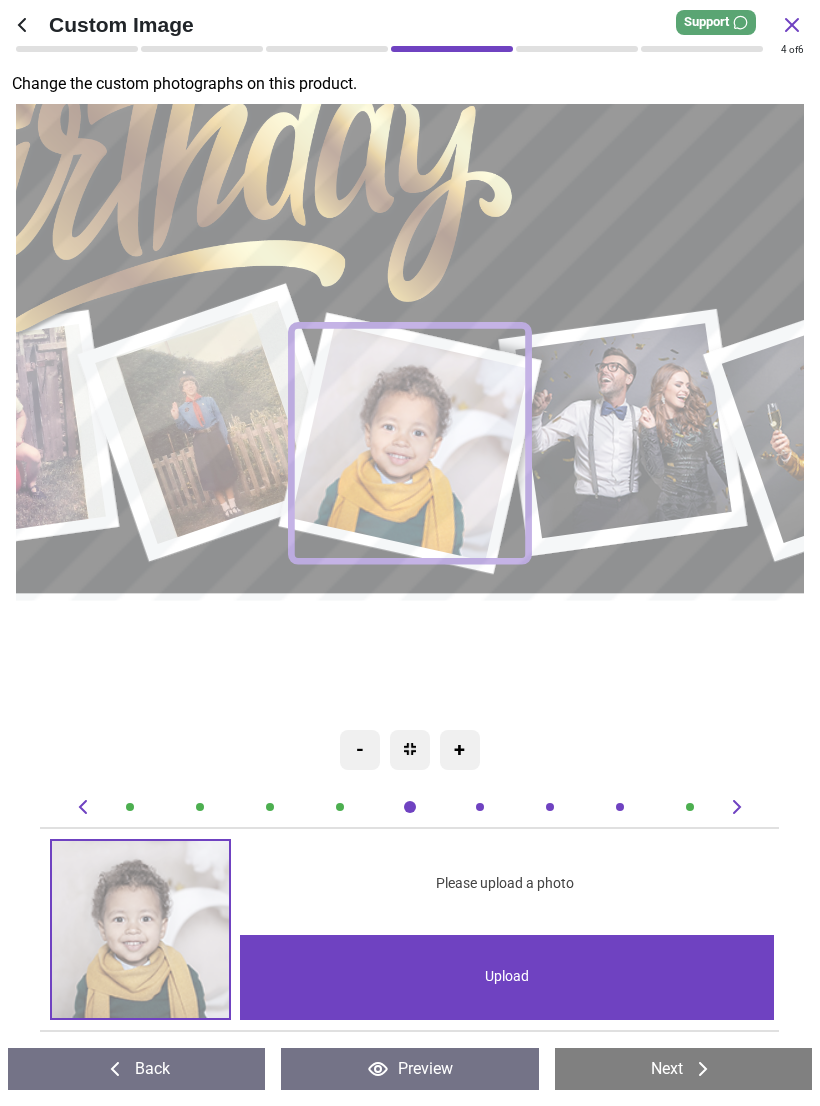 click on "Upload" at bounding box center [507, 977] 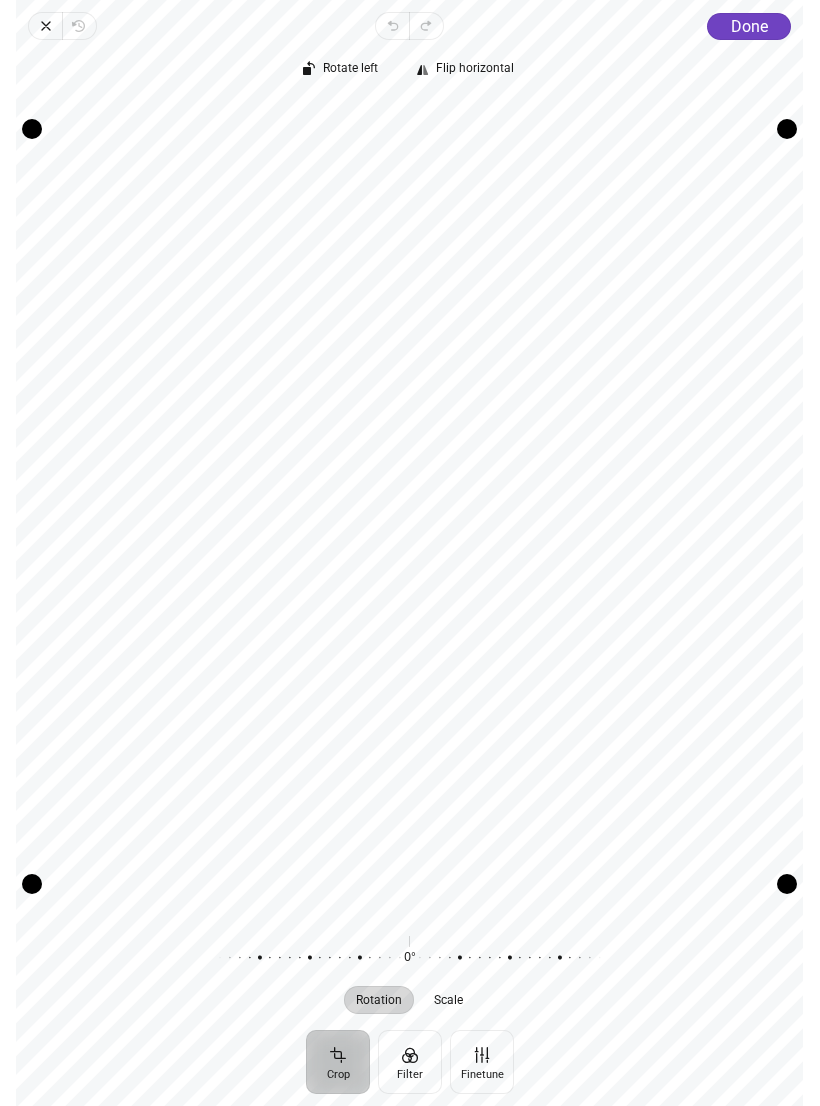 click on "Done" at bounding box center (749, 26) 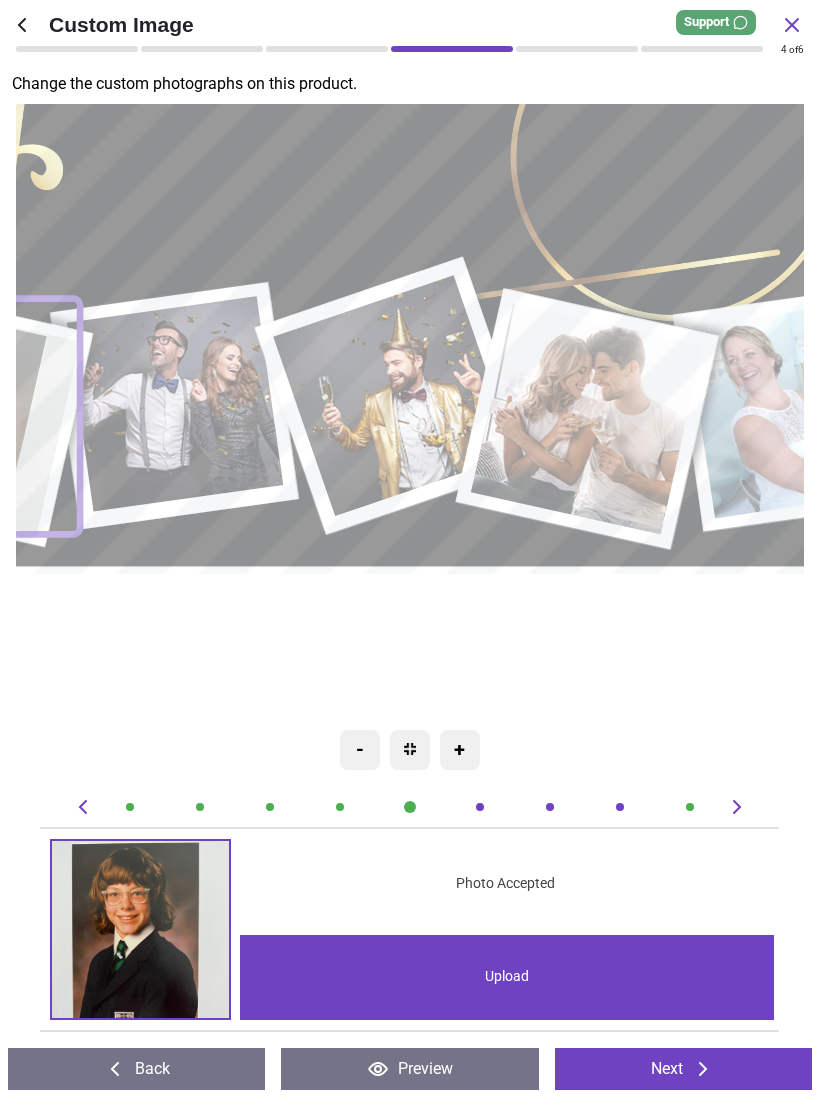 click 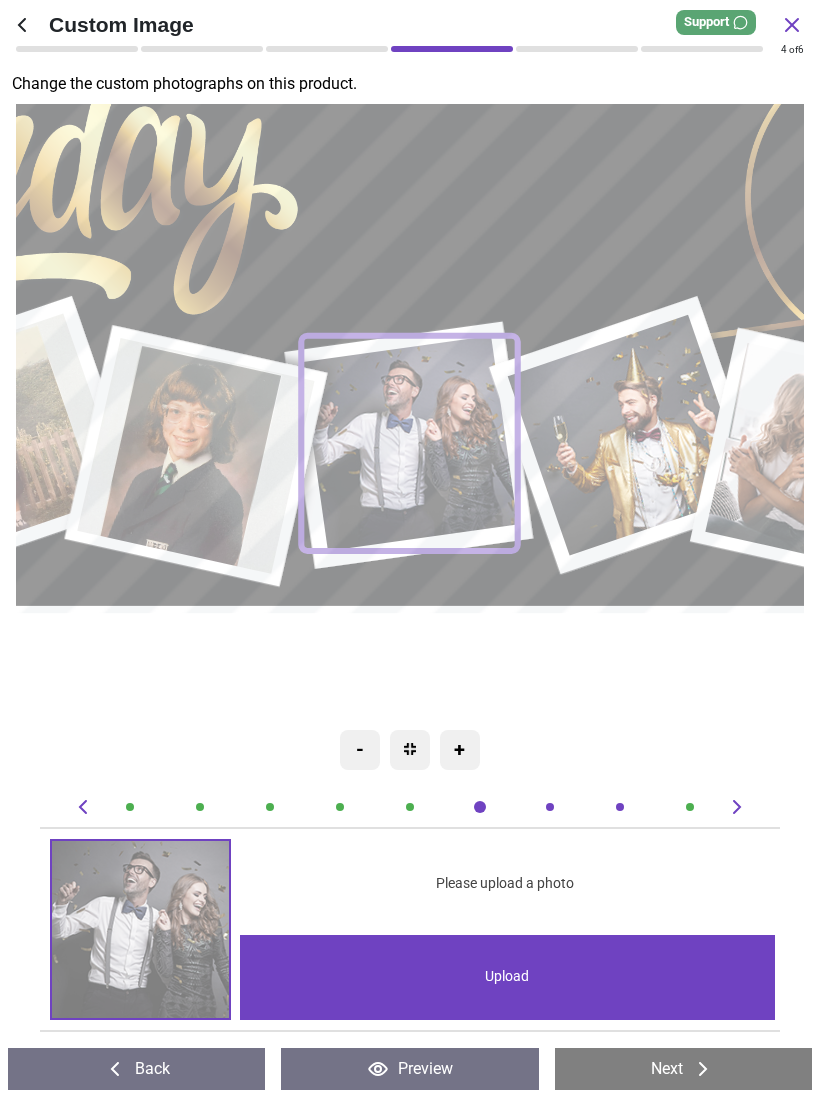 scroll, scrollTop: 0, scrollLeft: 3772, axis: horizontal 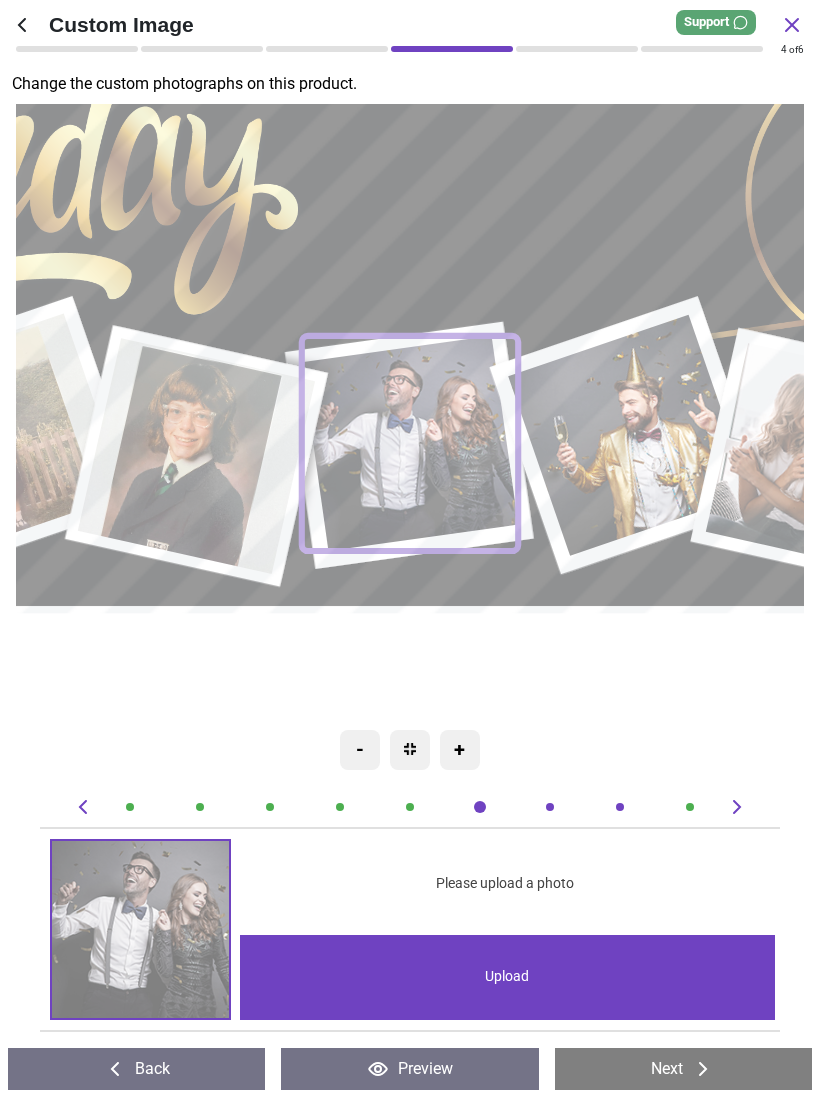 click on "Upload" at bounding box center (507, 977) 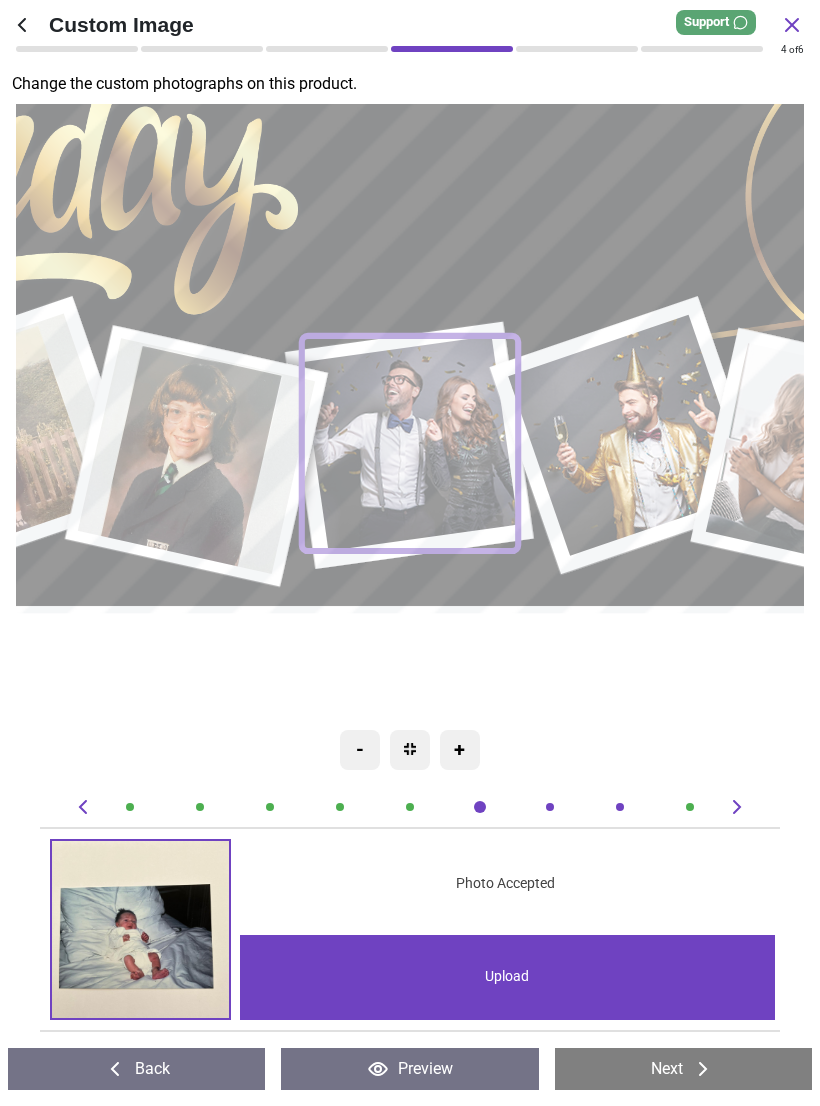 scroll, scrollTop: 0, scrollLeft: 0, axis: both 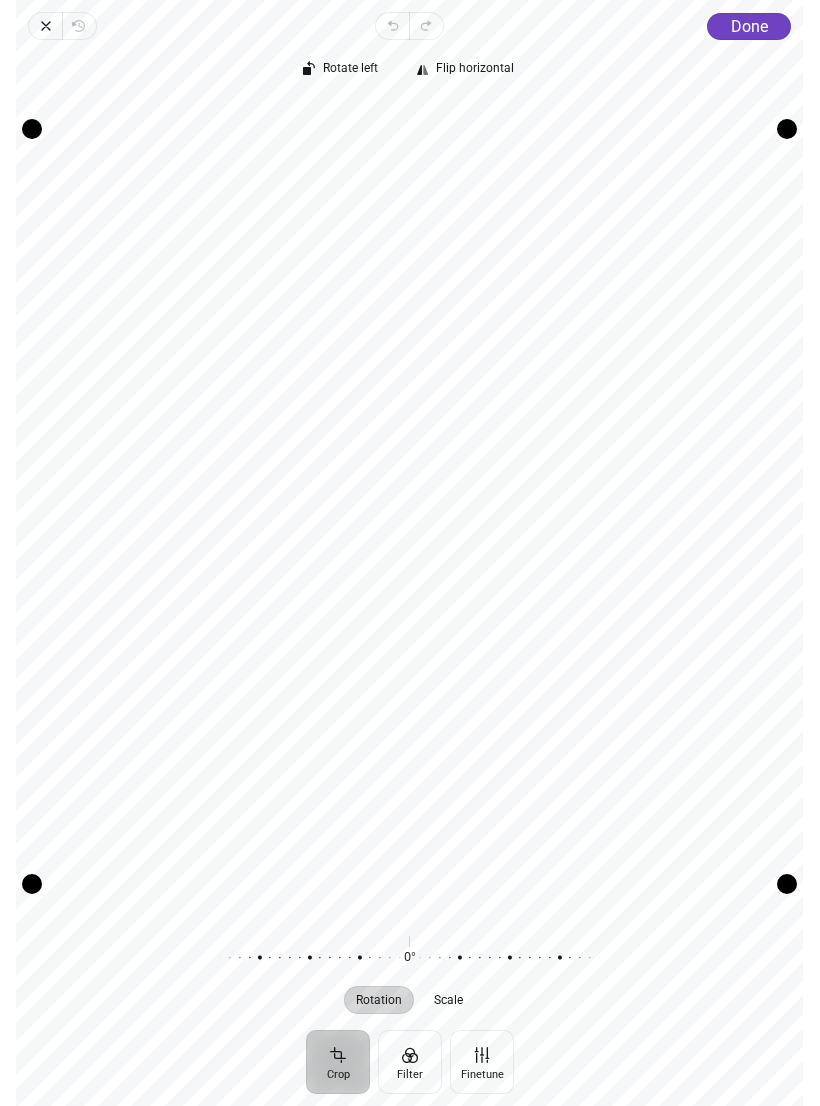 click on "Done" at bounding box center (749, 26) 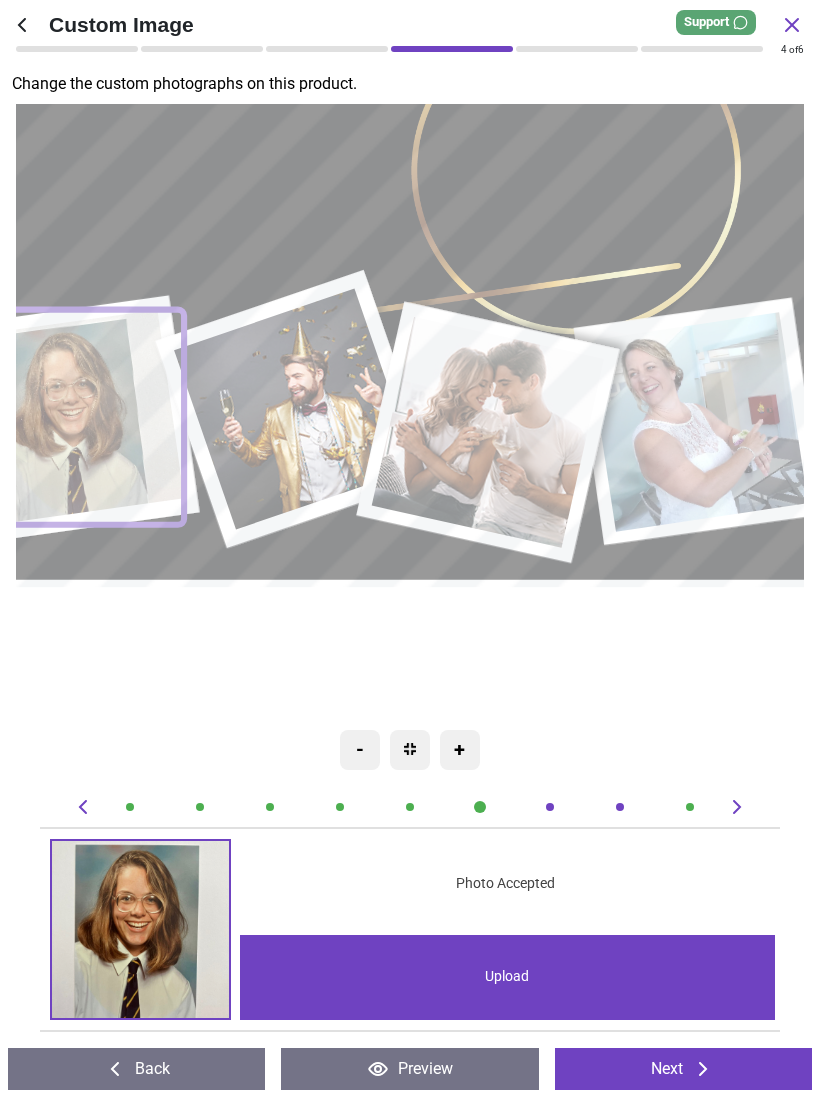 click 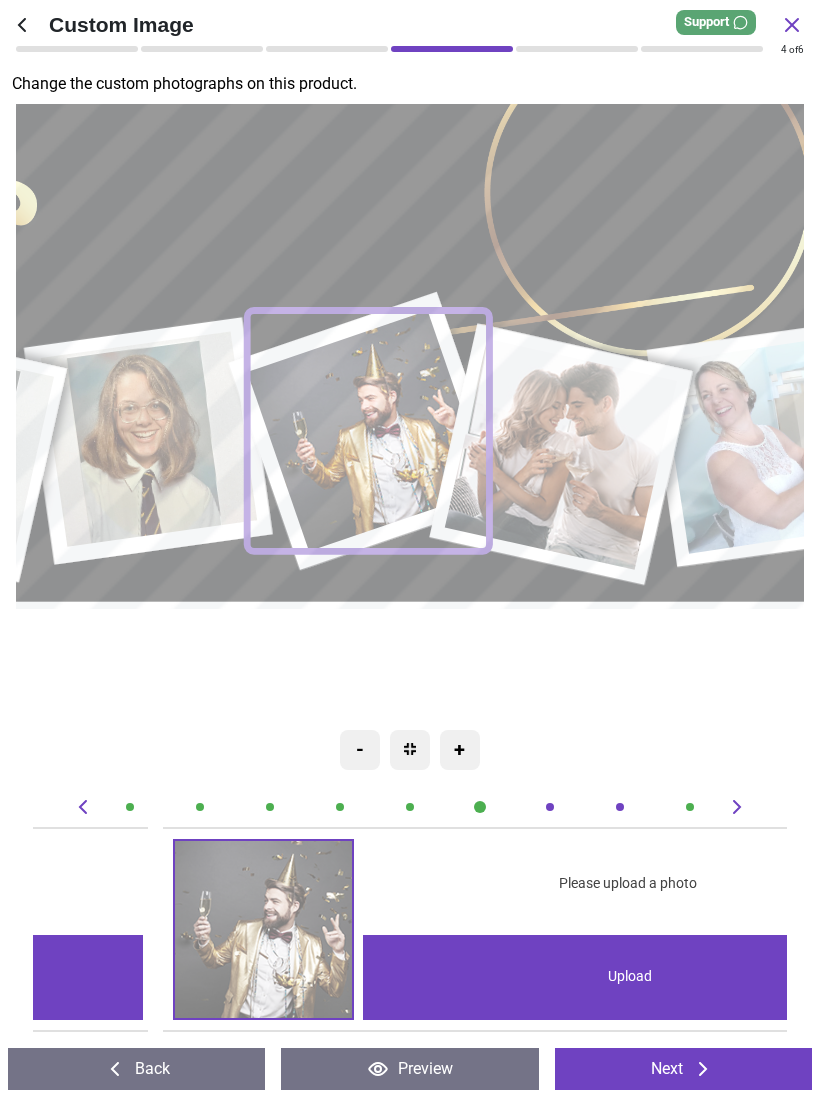 scroll, scrollTop: 0, scrollLeft: 4526, axis: horizontal 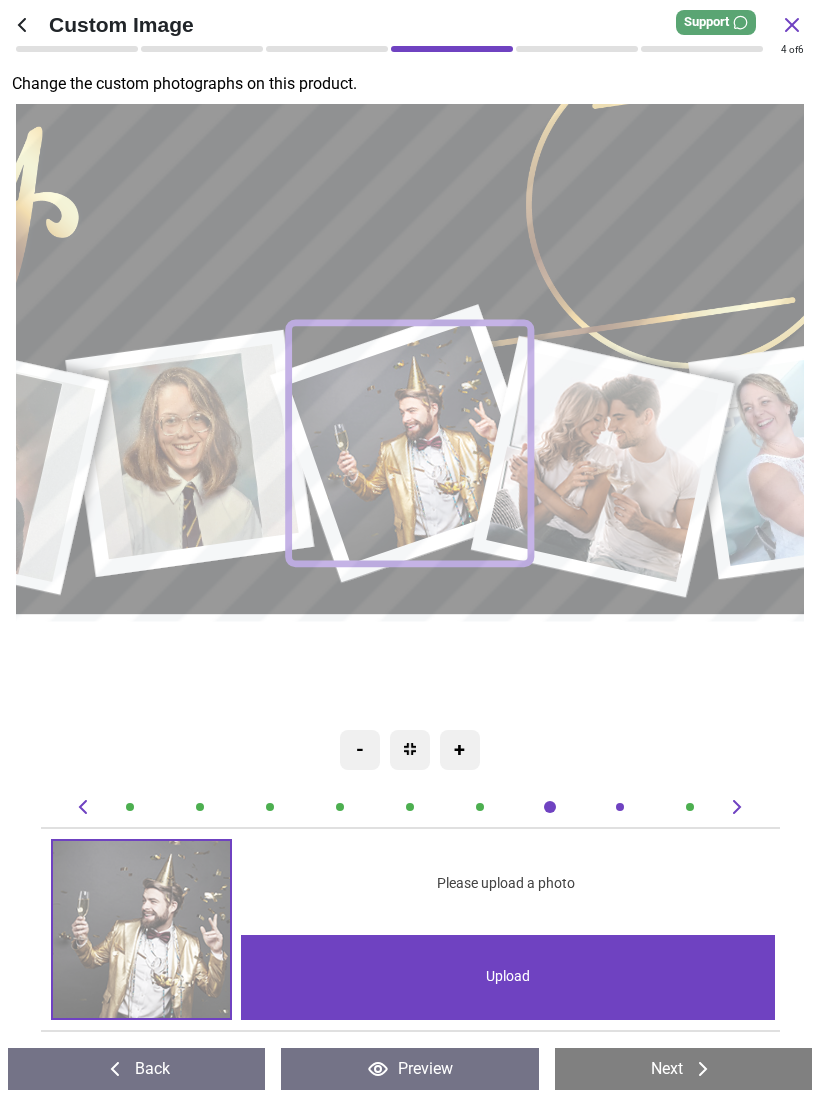 click on "Upload" at bounding box center (508, 977) 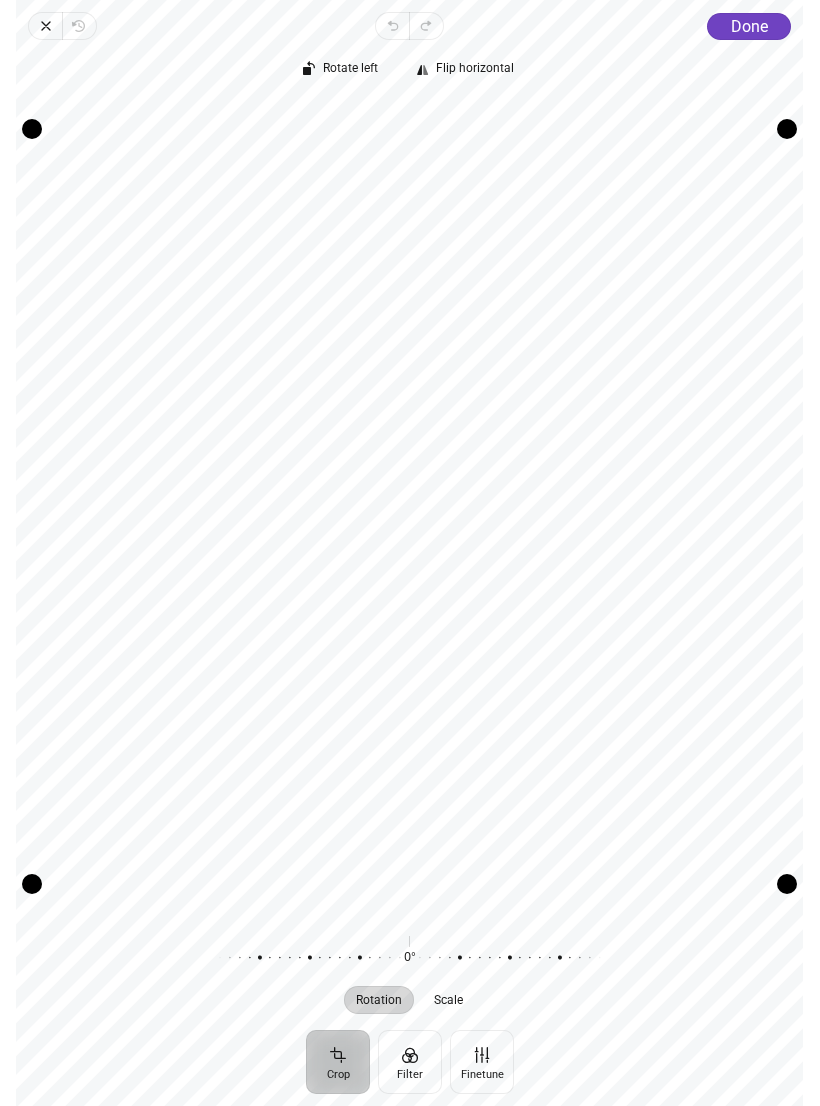 click on "Done" at bounding box center [749, 26] 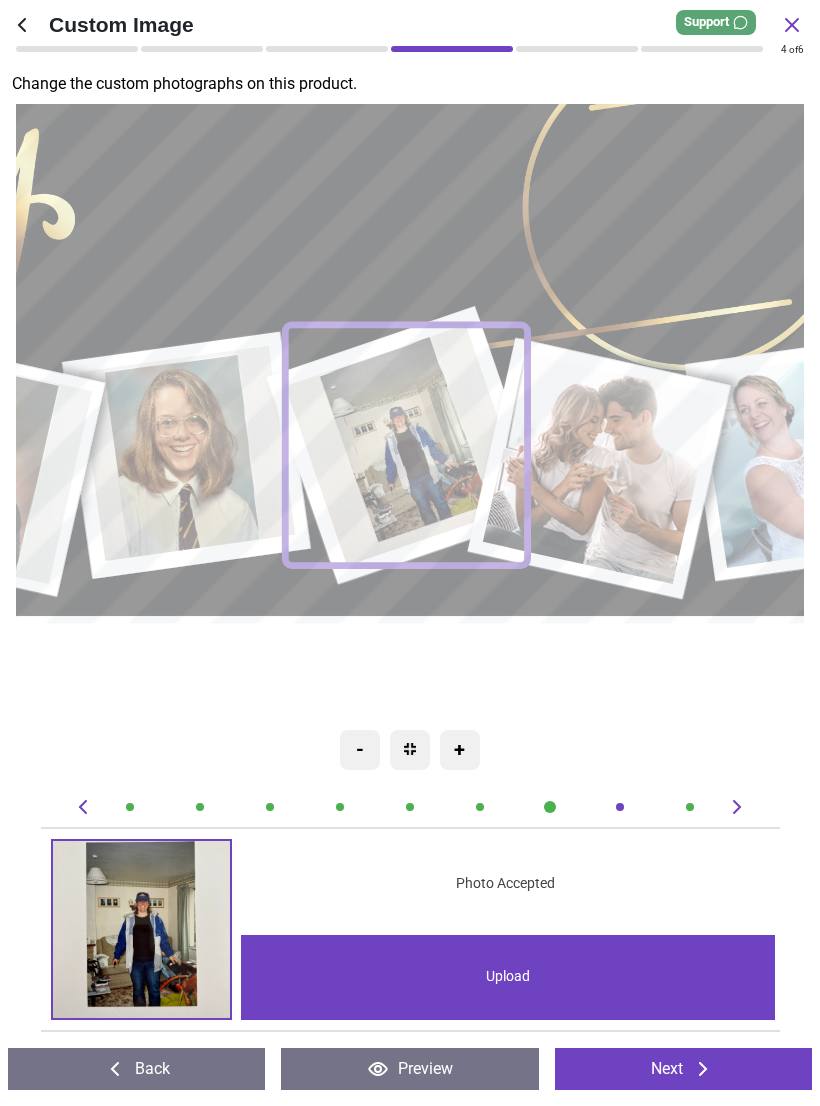 click 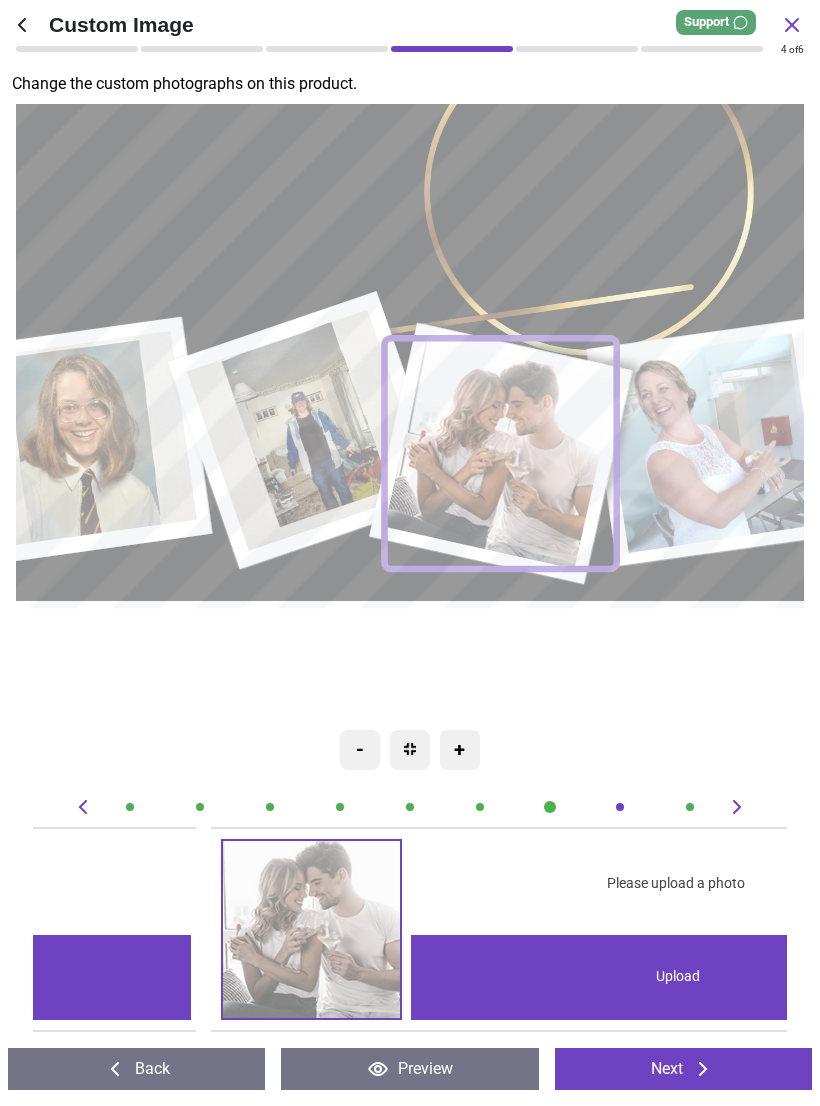 scroll, scrollTop: 0, scrollLeft: 5281, axis: horizontal 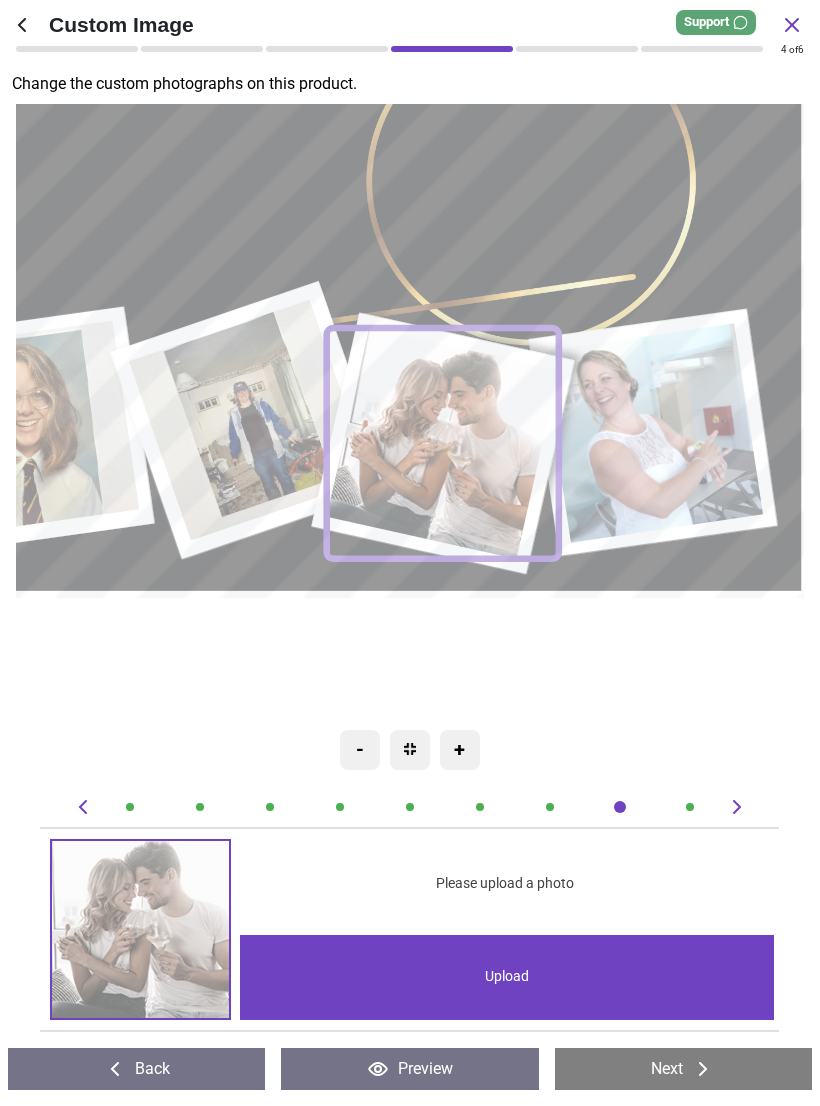 click on "Upload" at bounding box center (507, 977) 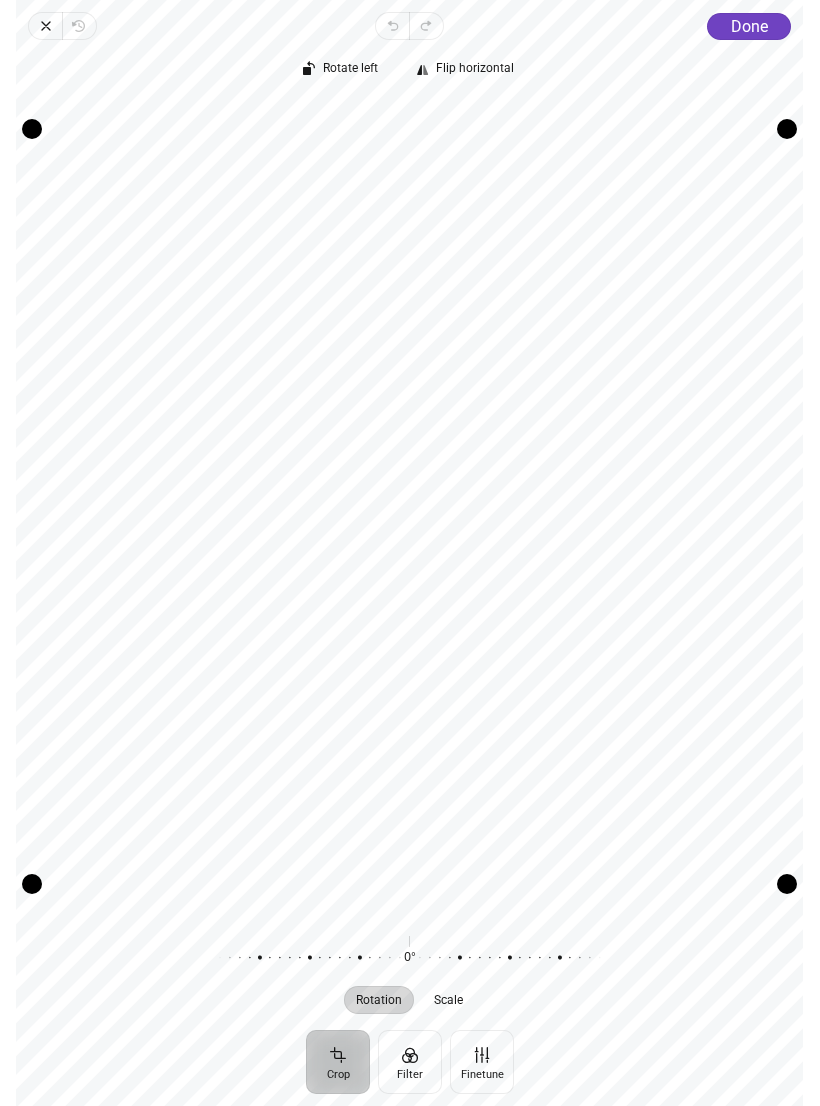 click on "Done" at bounding box center (749, 26) 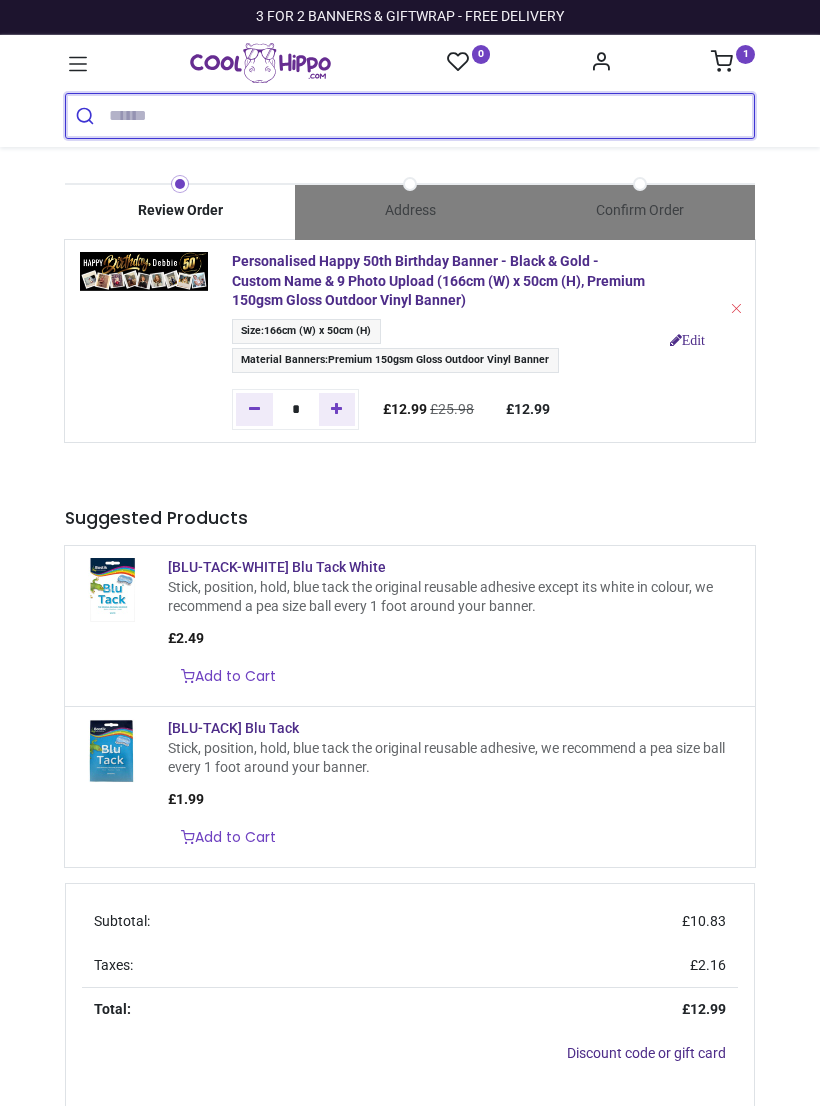 scroll, scrollTop: 0, scrollLeft: 0, axis: both 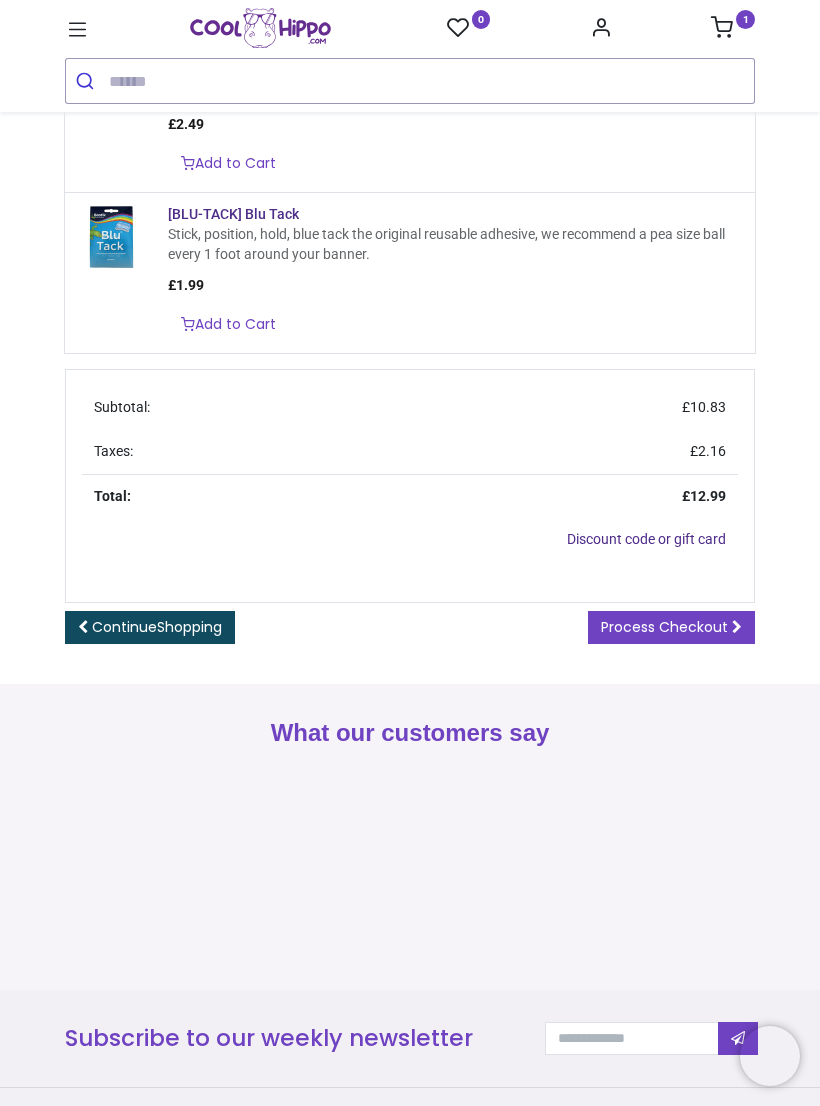 click on "Process Checkout" at bounding box center (664, 627) 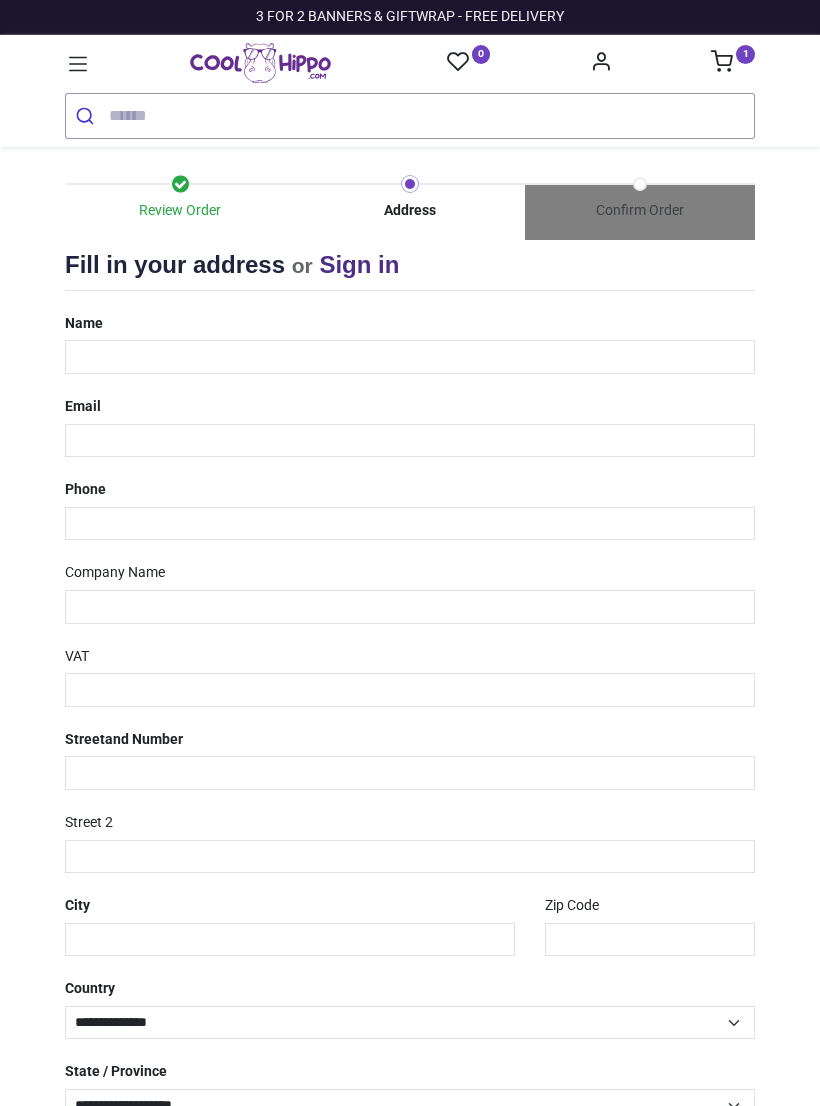 scroll, scrollTop: 0, scrollLeft: 0, axis: both 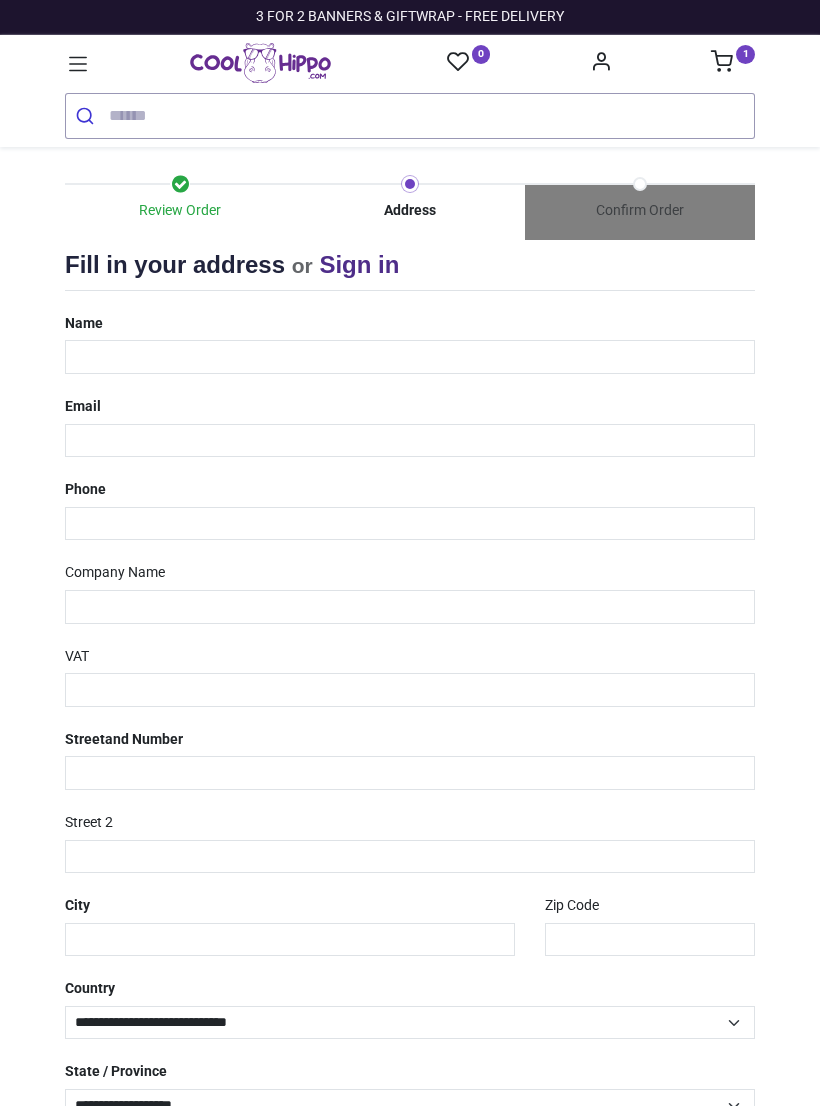 select on "***" 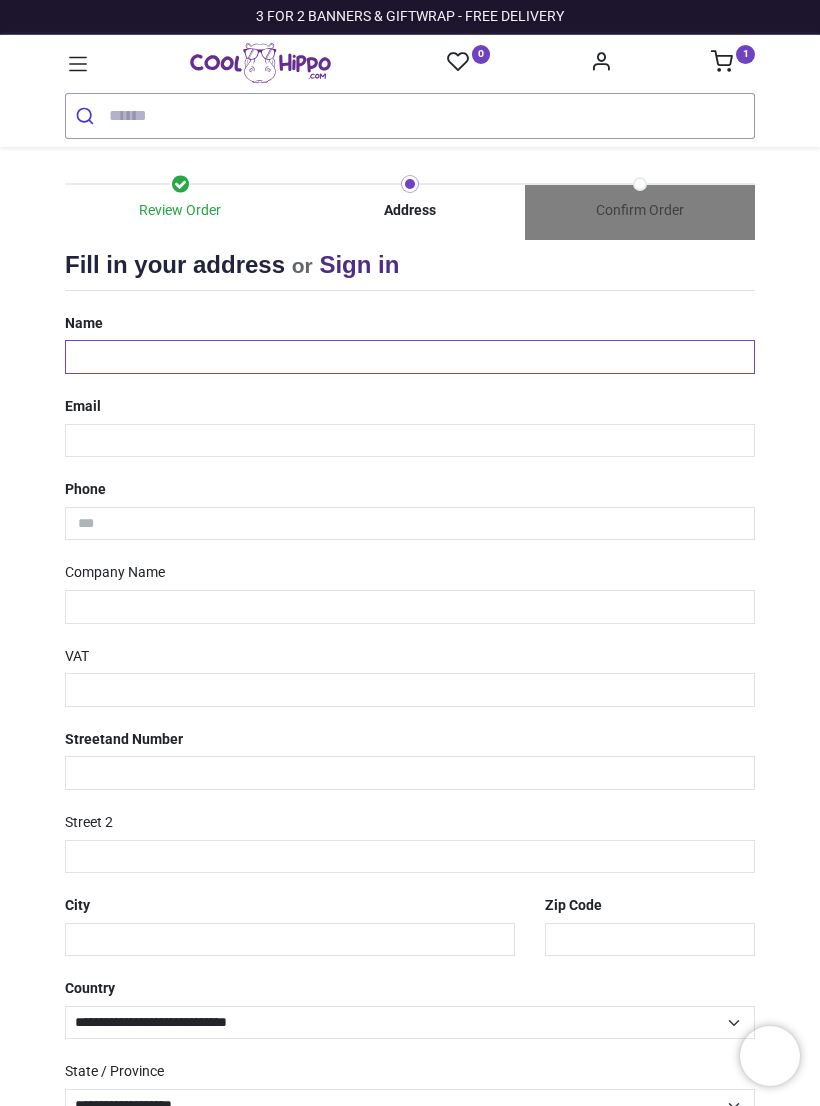 click at bounding box center (410, 357) 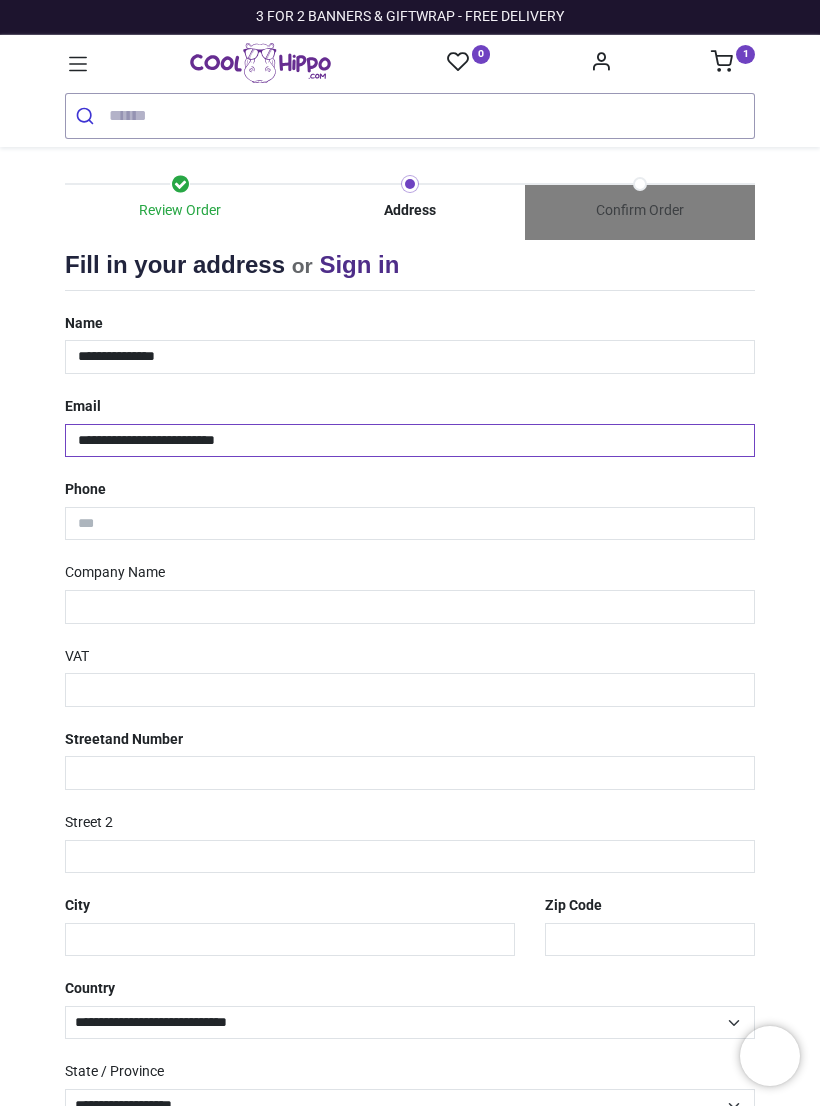 type on "**********" 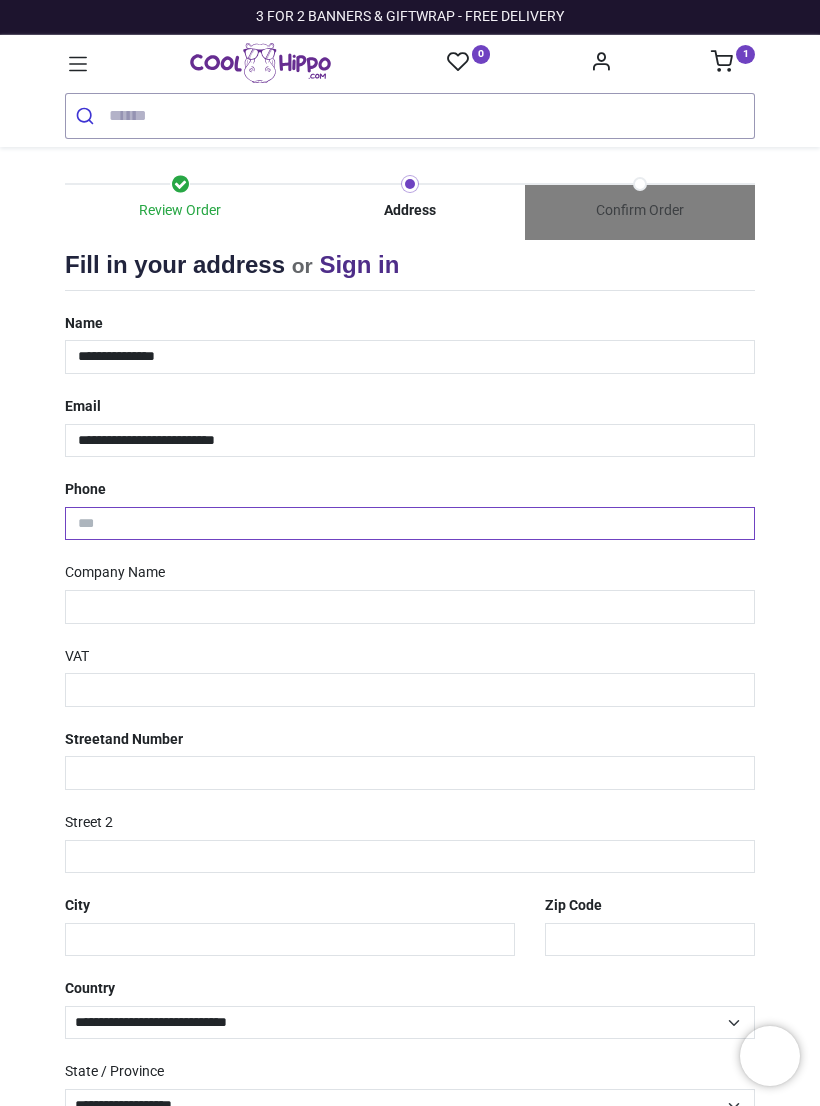 click at bounding box center [410, 524] 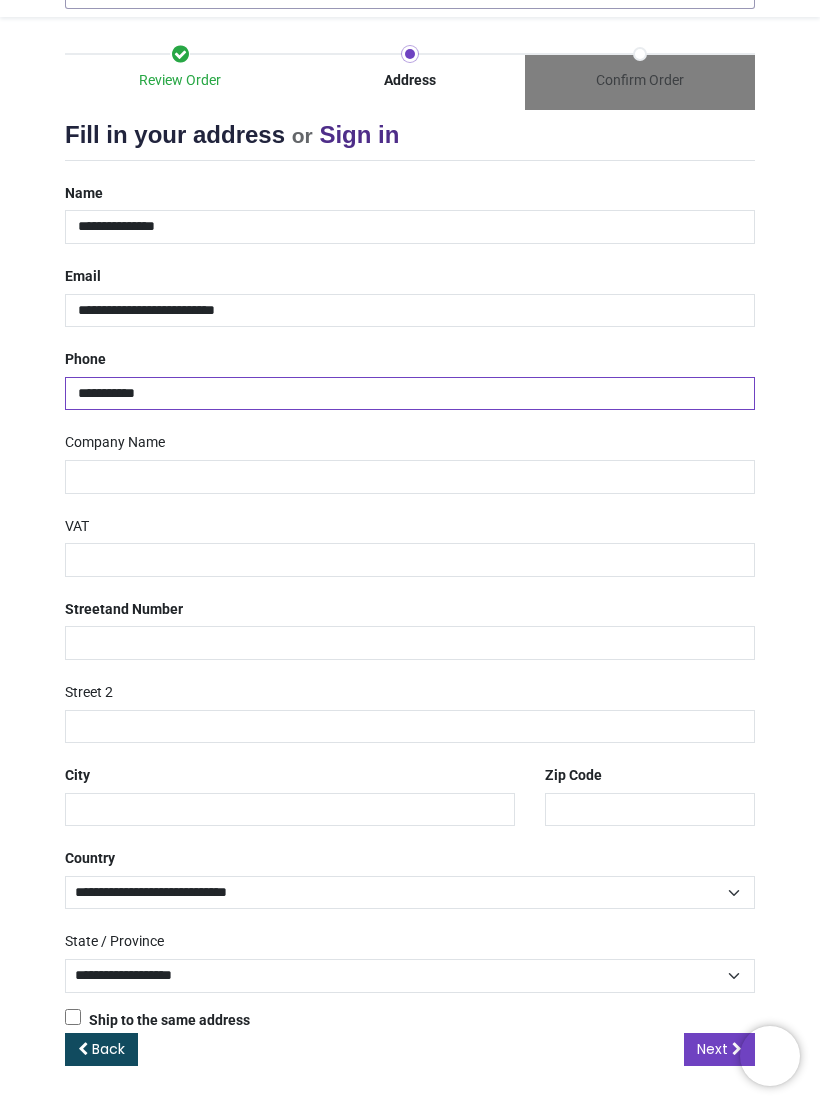 type on "**********" 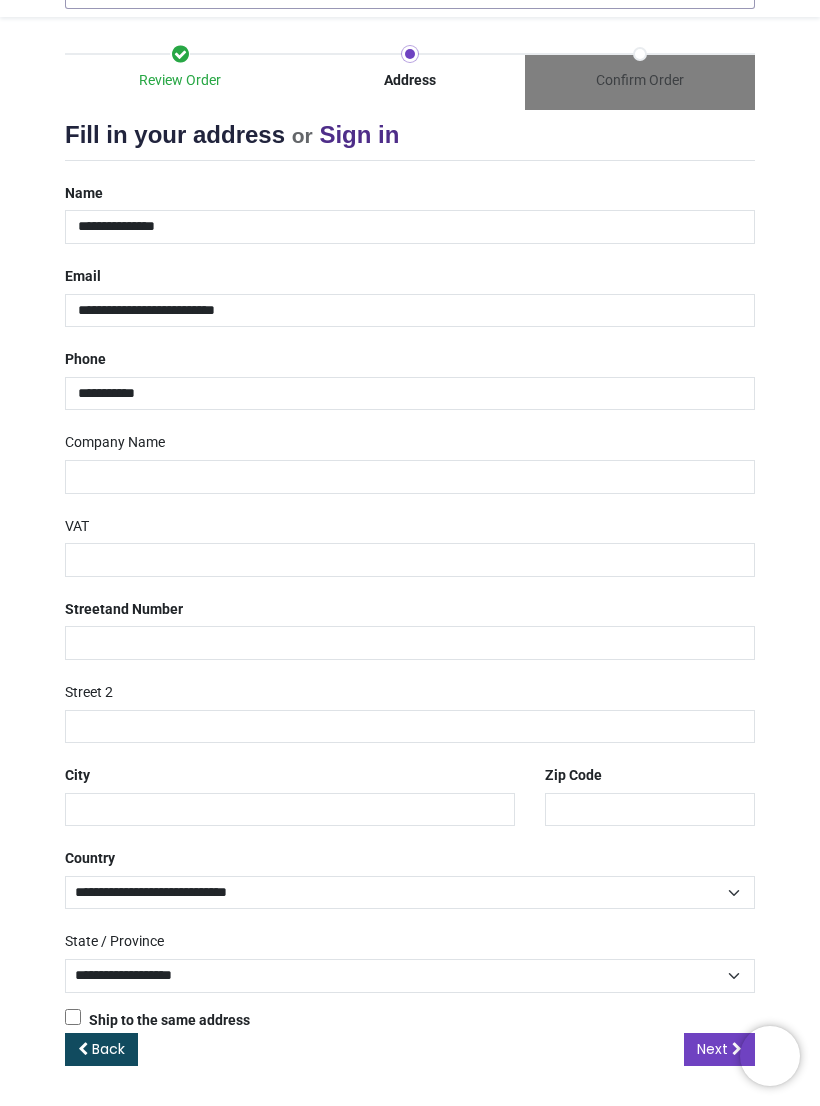 click on "Review Order
Address
Confirm Order
Your order:    £  12.99 Product Price" at bounding box center [410, 562] 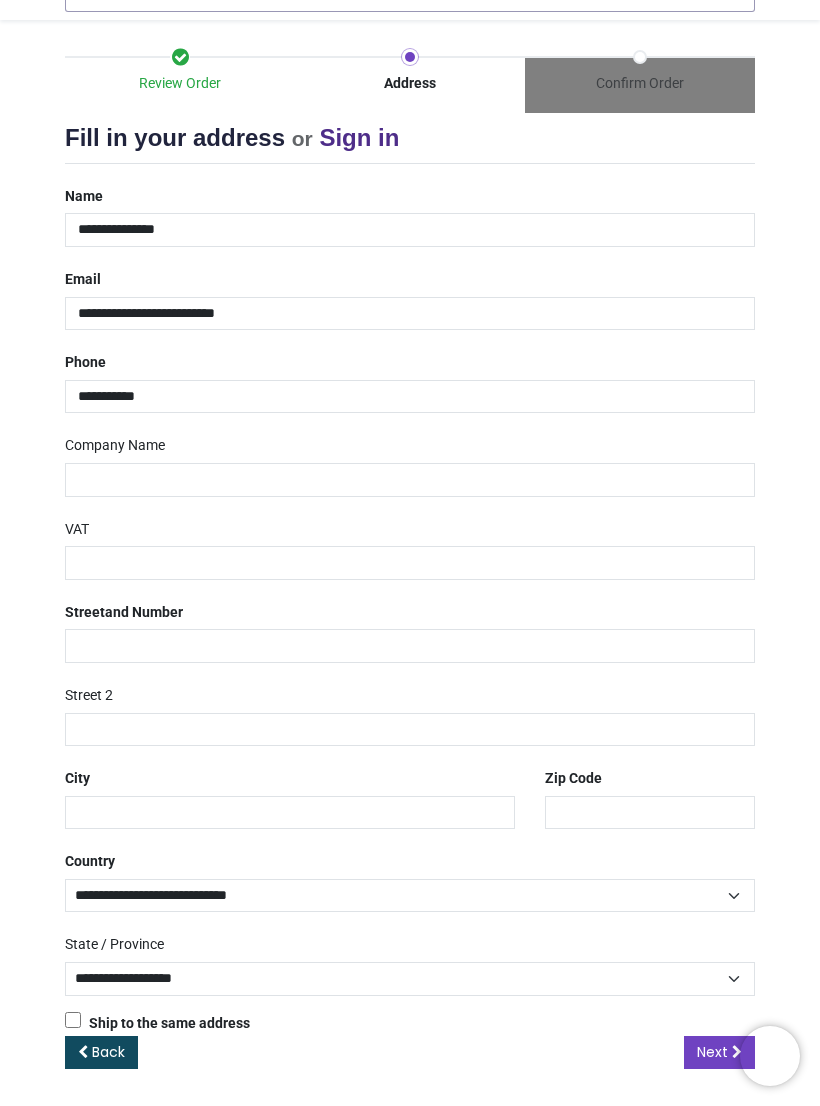 scroll, scrollTop: 122, scrollLeft: 0, axis: vertical 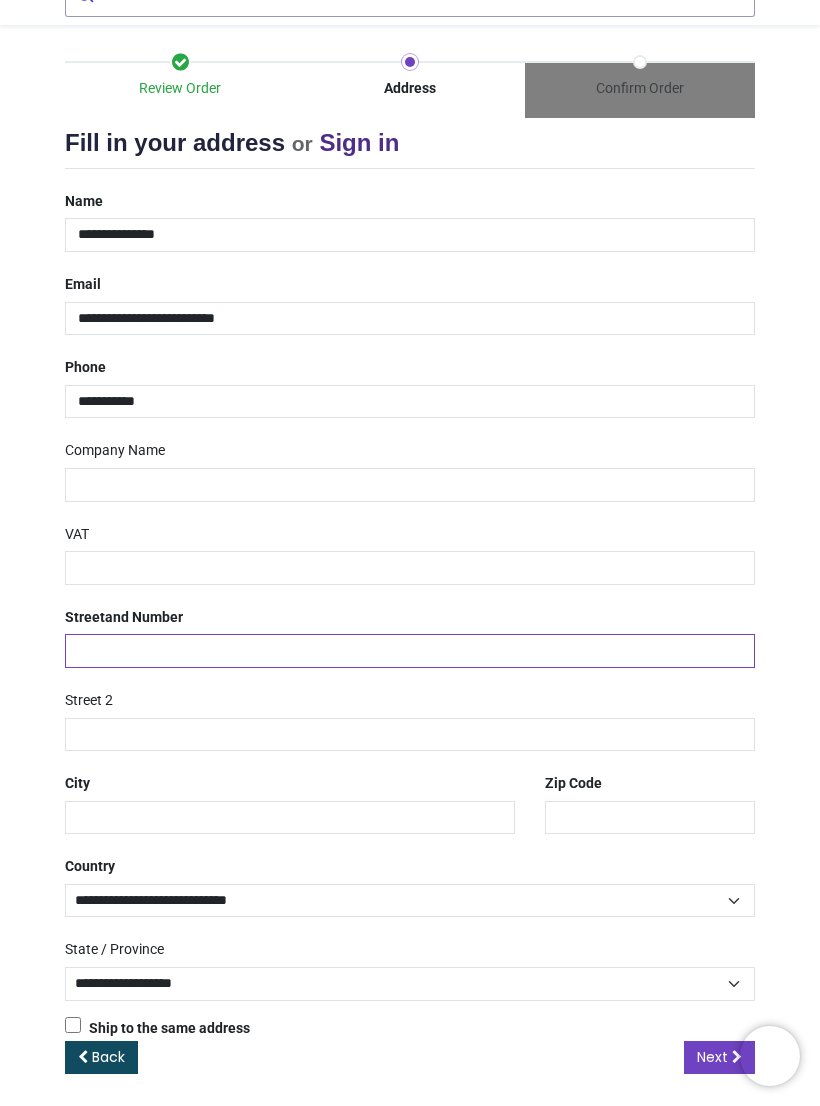 click at bounding box center [410, 651] 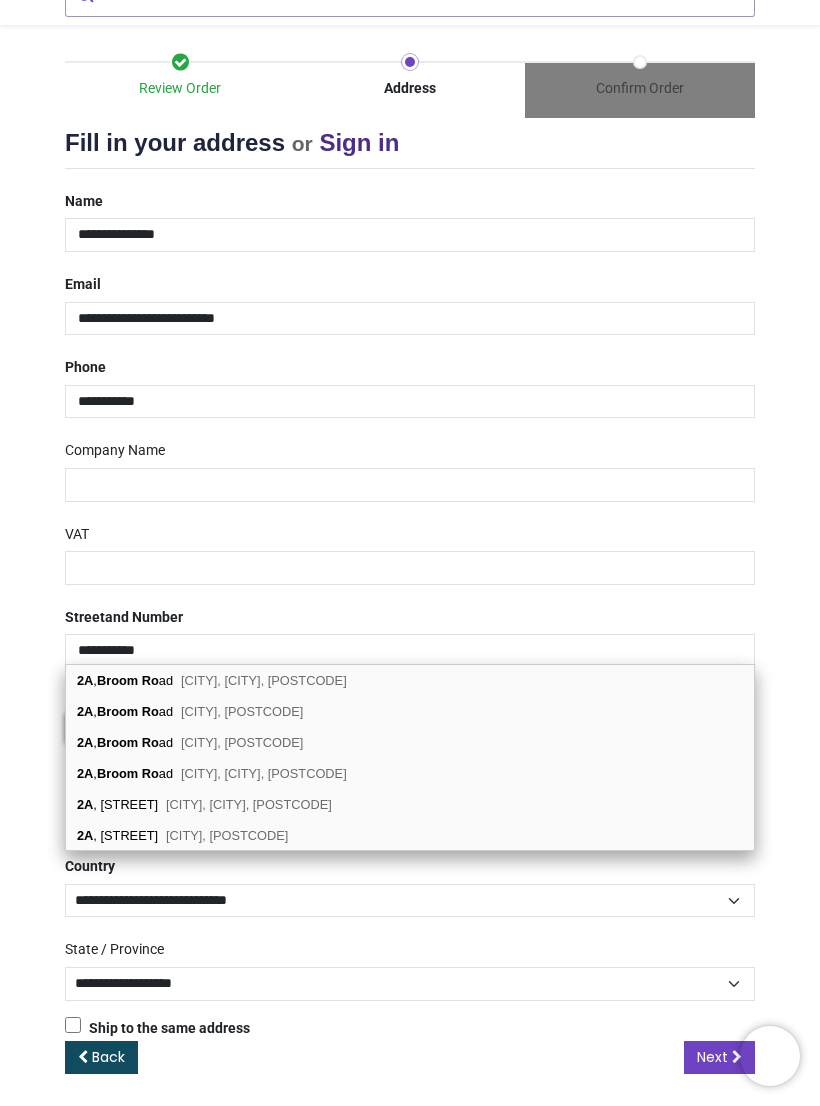 click on "Kinross, KY13 8BU" at bounding box center (242, 711) 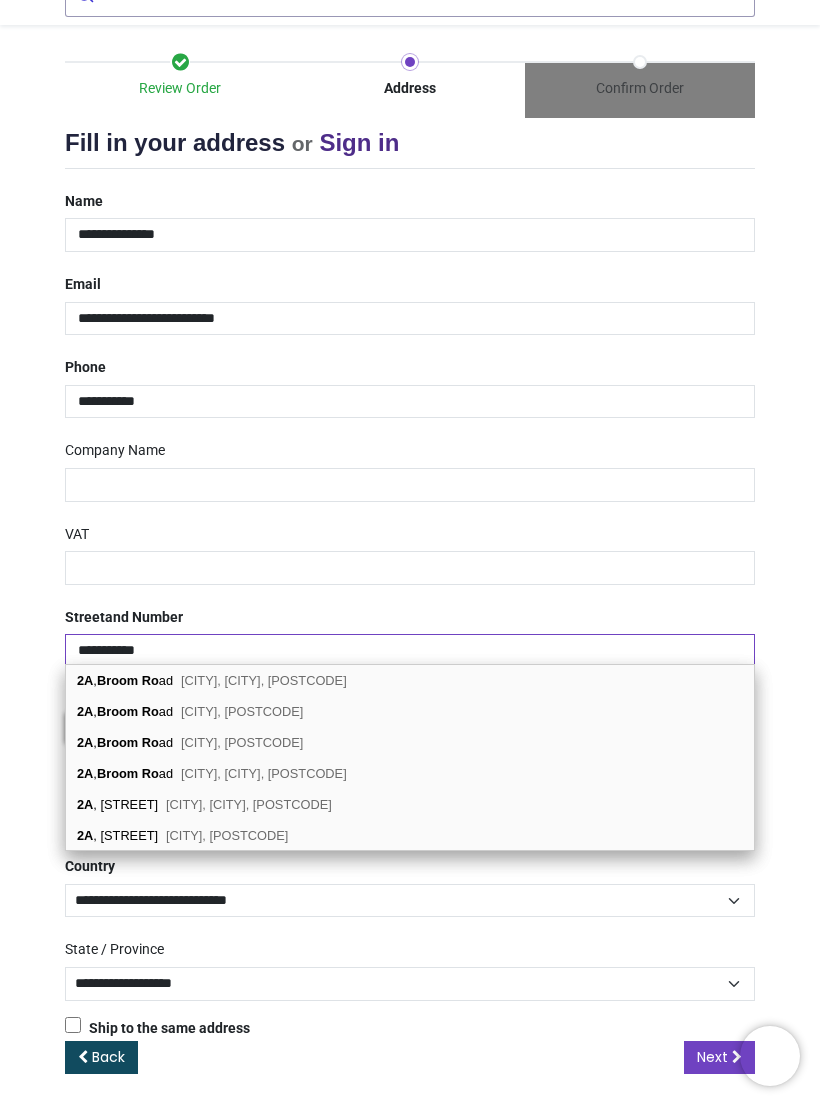 type on "**********" 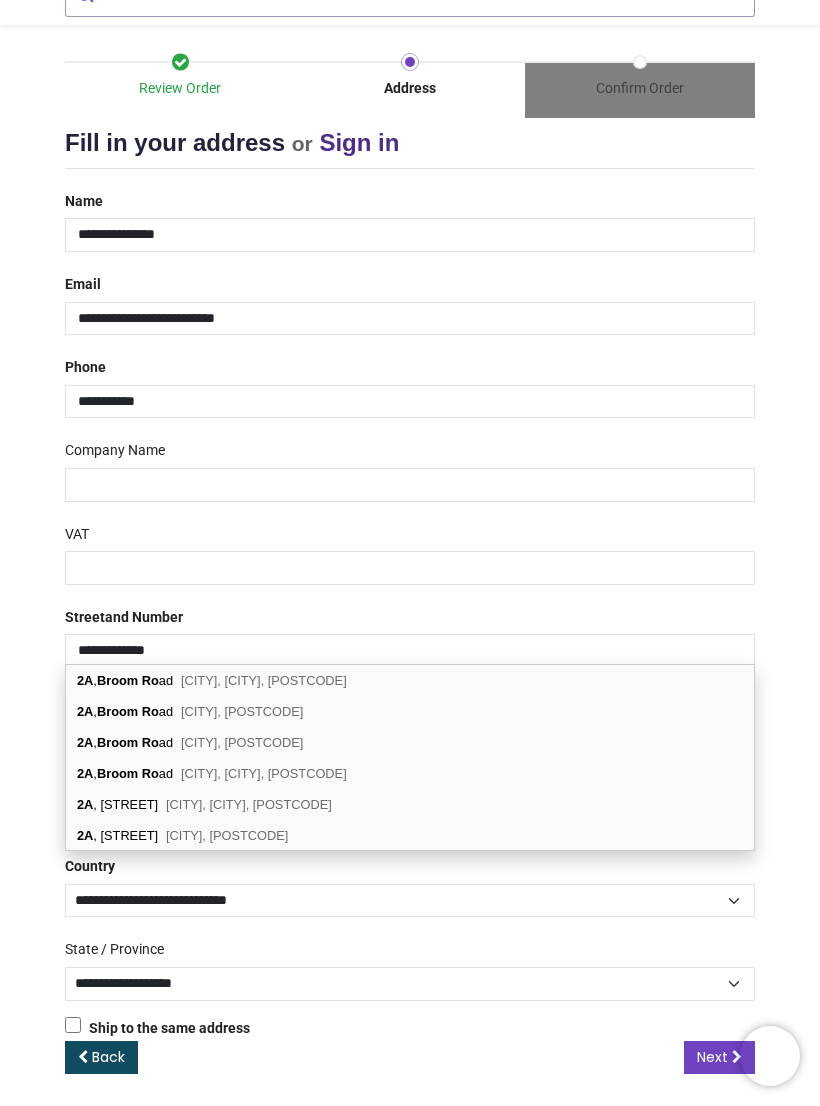 click on "Review Order
Address
Confirm Order
Your order:    £  12.99 Product Price" at bounding box center (410, 570) 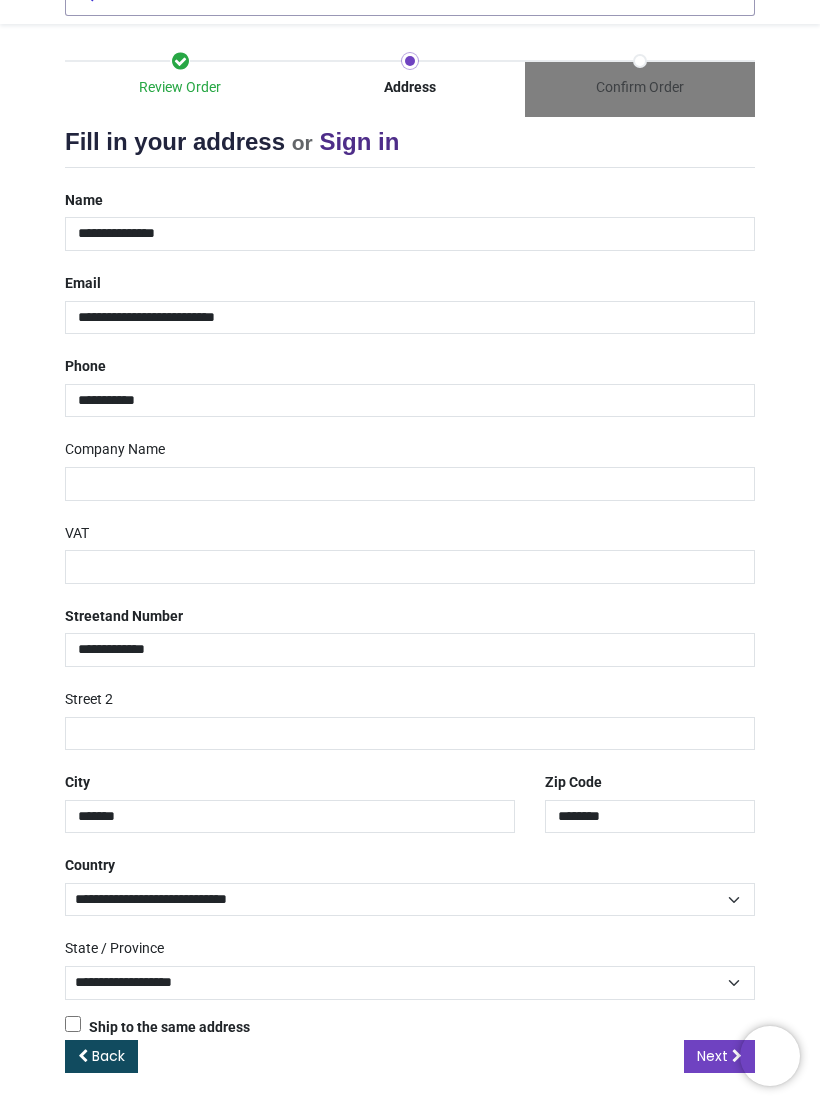 scroll, scrollTop: 122, scrollLeft: 0, axis: vertical 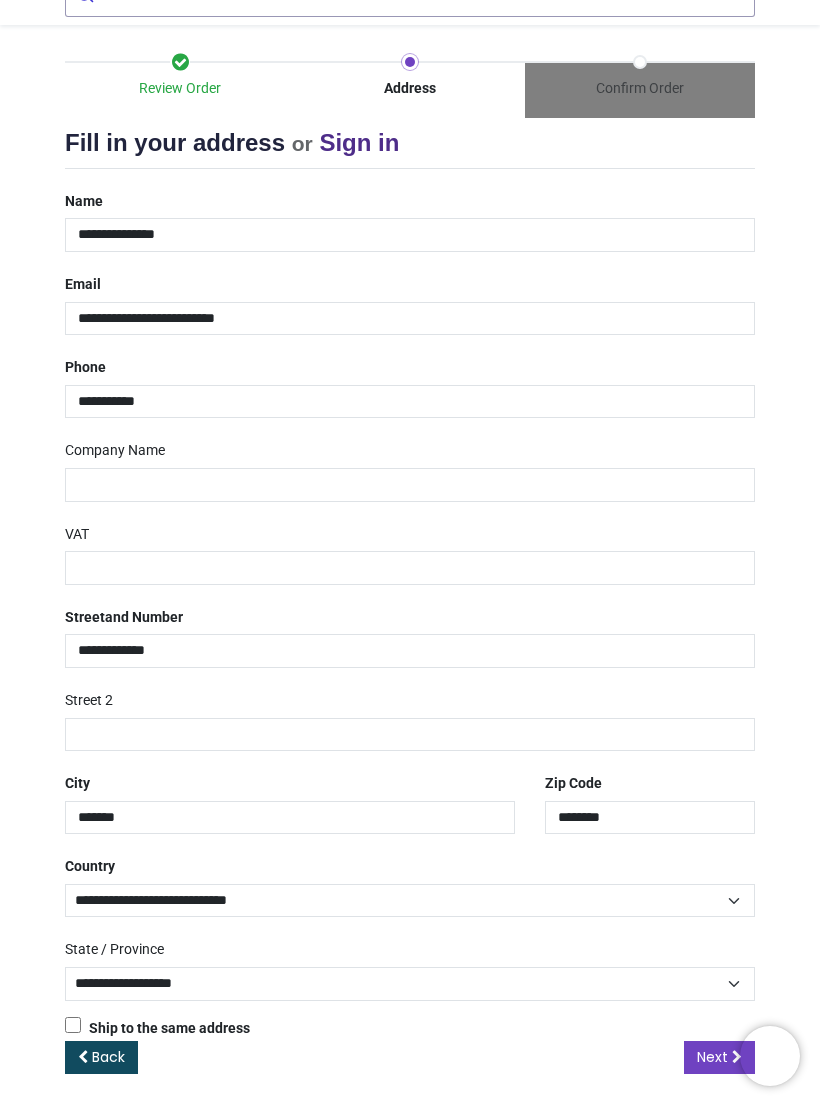 click on "Next" at bounding box center (712, 1057) 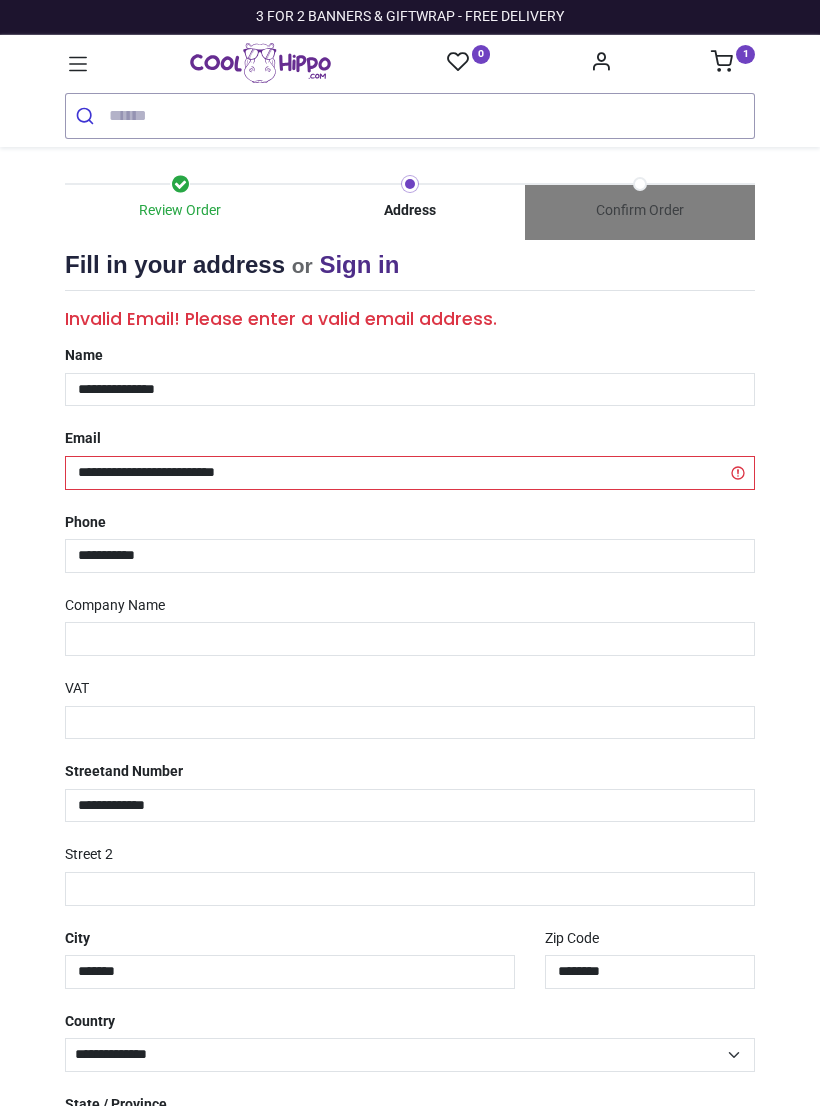 scroll, scrollTop: 0, scrollLeft: 0, axis: both 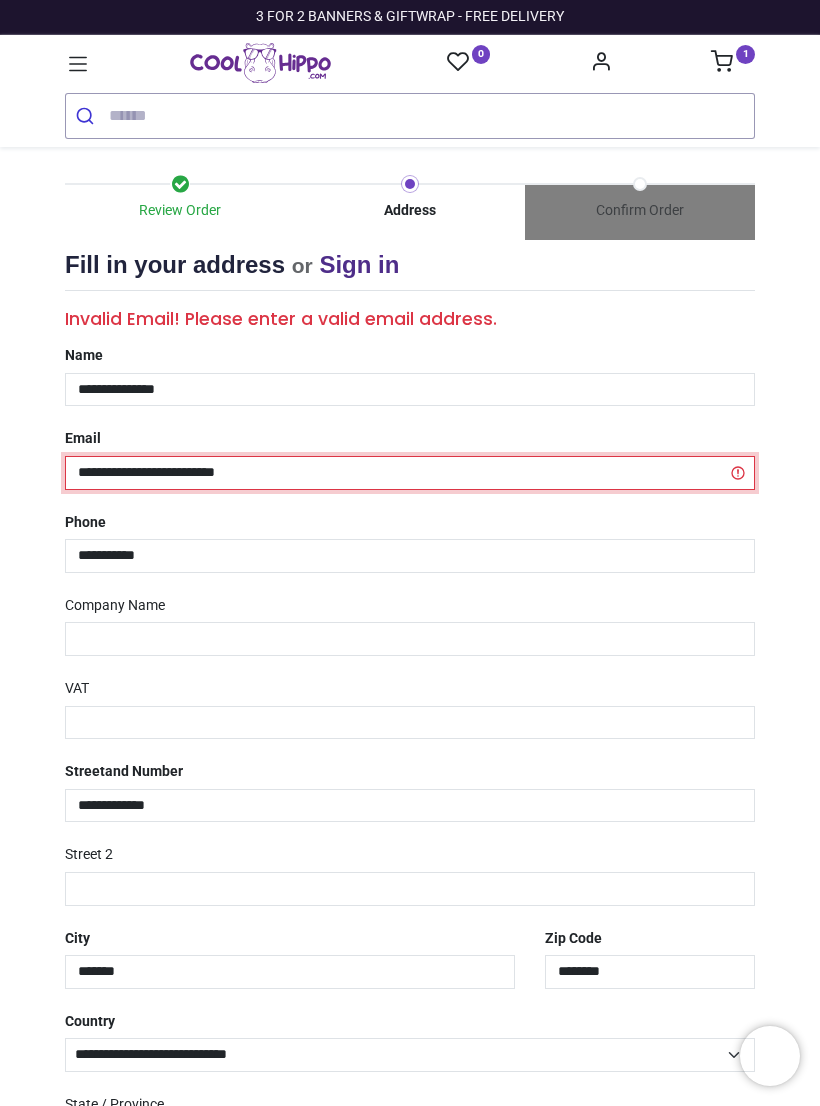click on "**********" at bounding box center (410, 473) 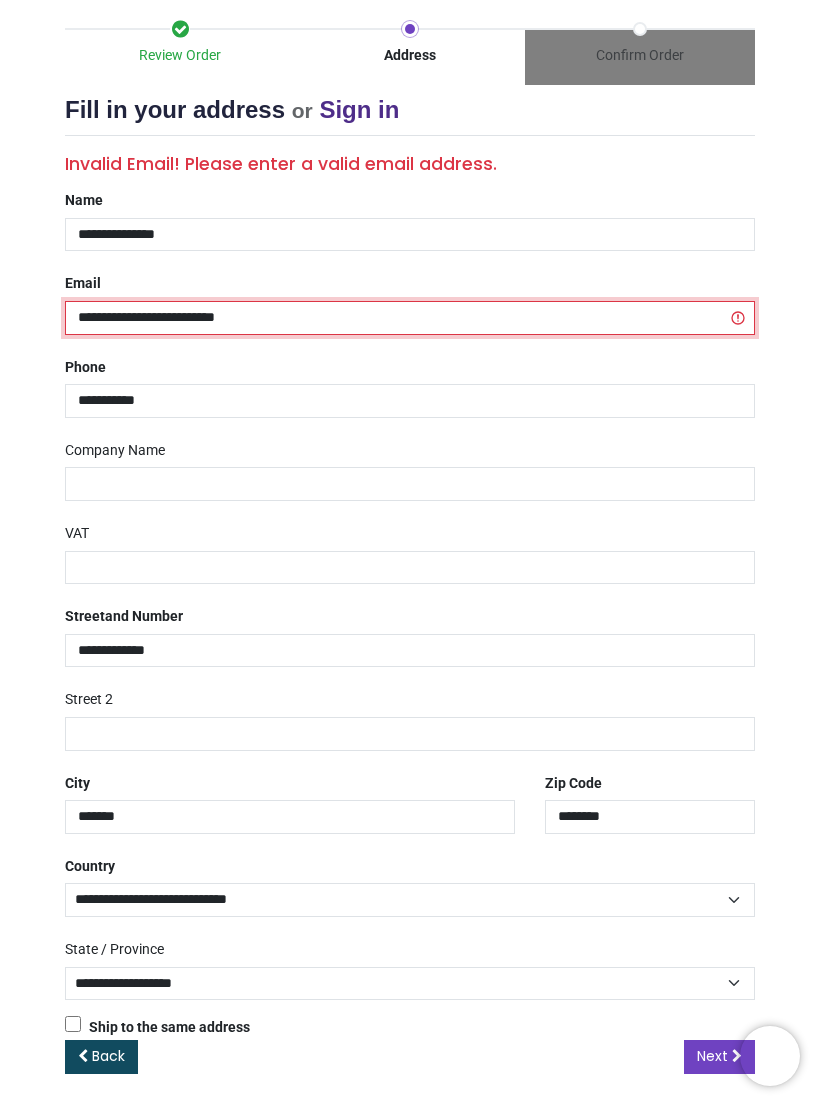 scroll, scrollTop: 154, scrollLeft: 0, axis: vertical 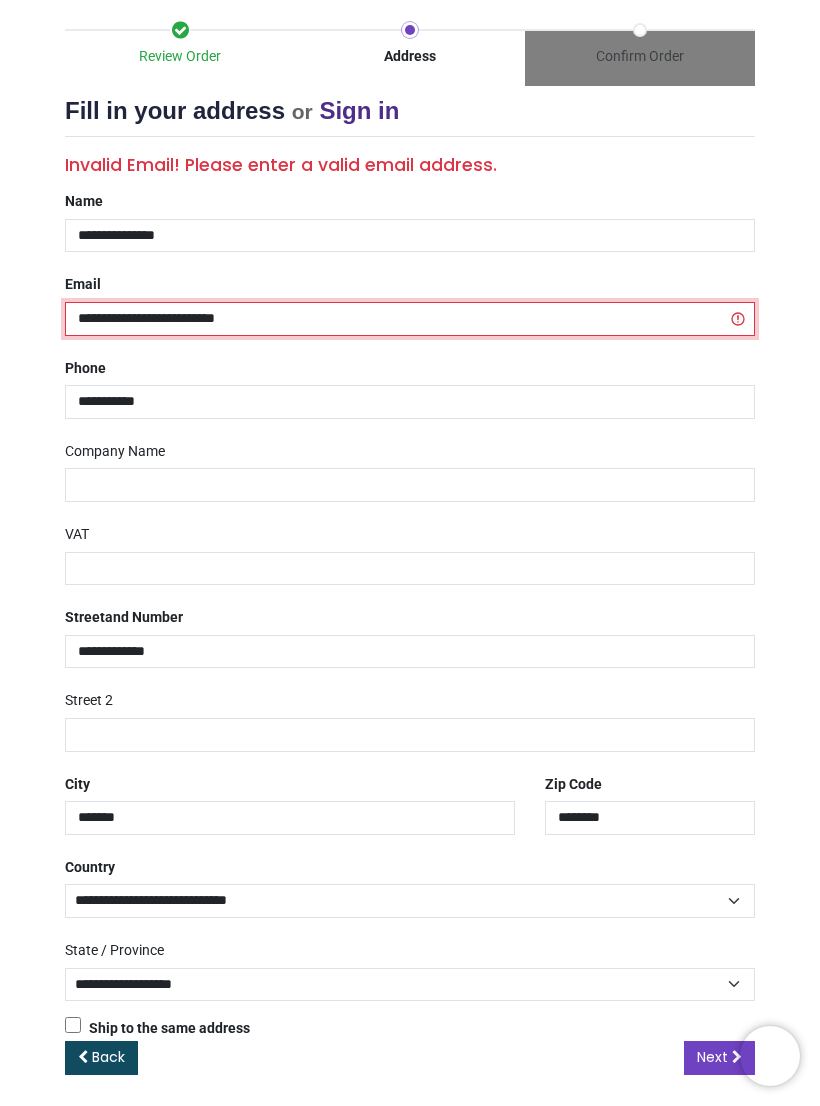 type on "**********" 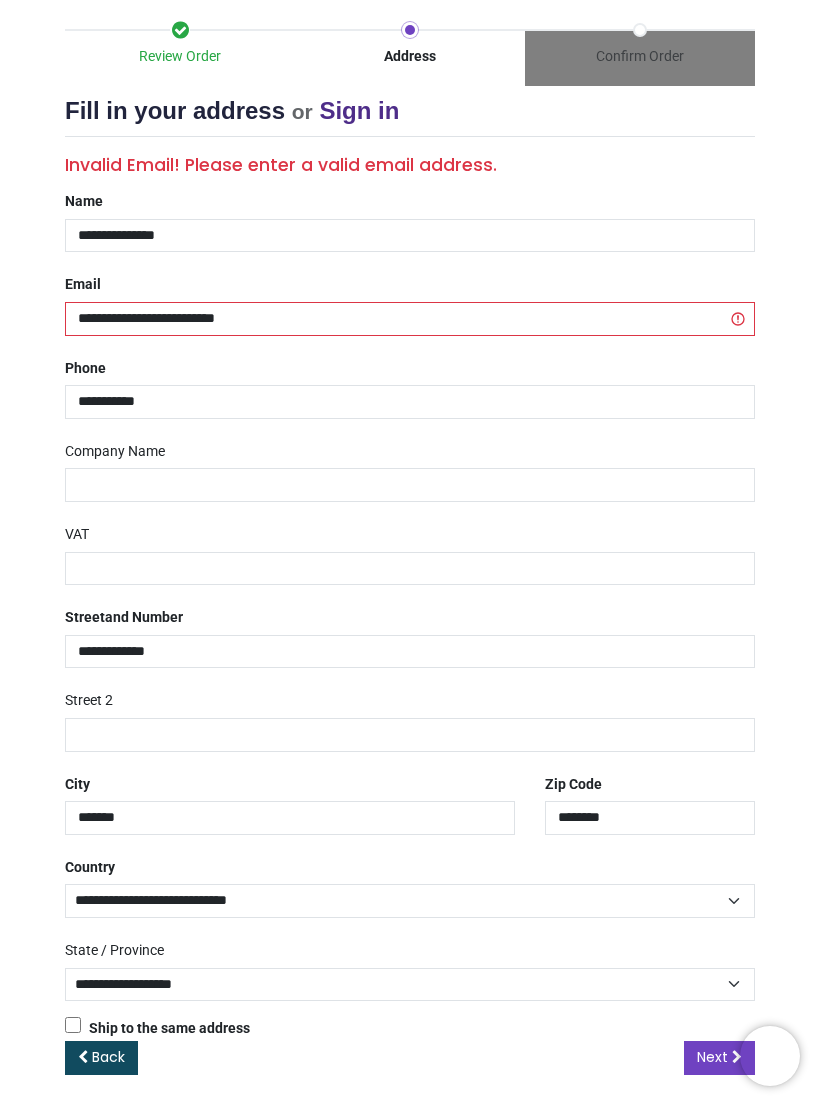 click on "Next" at bounding box center (712, 1057) 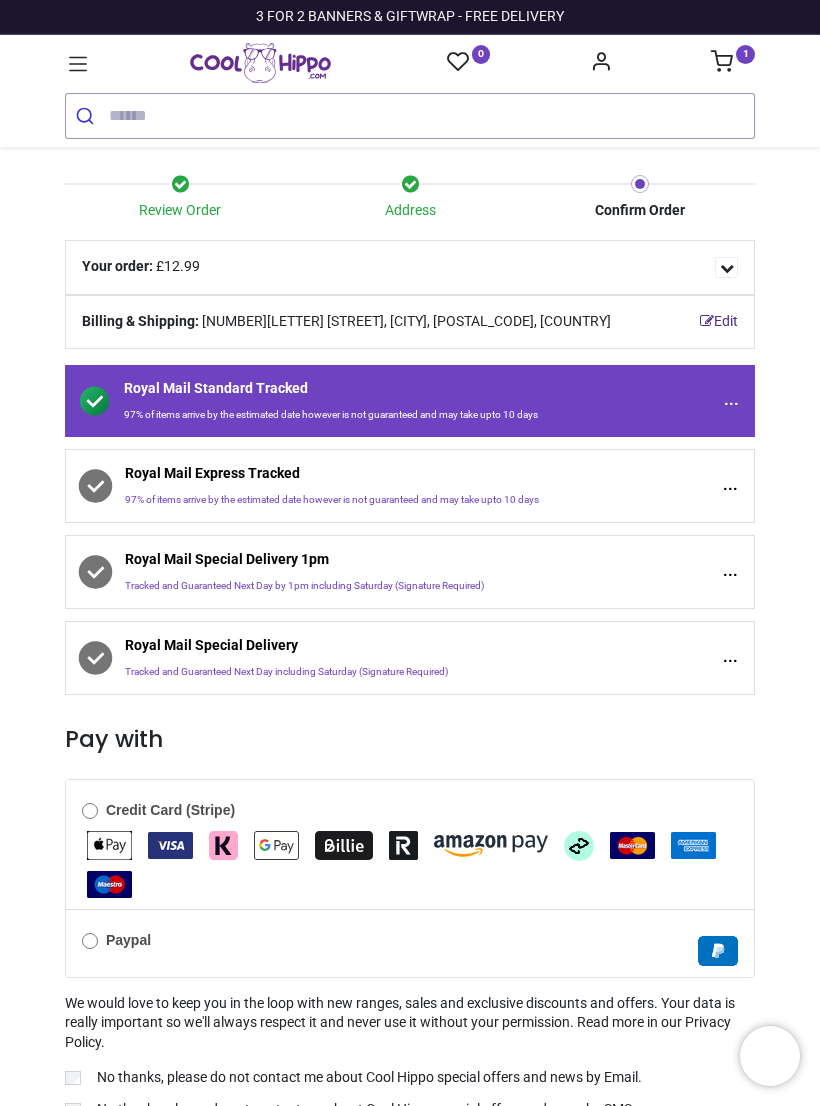 scroll, scrollTop: 0, scrollLeft: 0, axis: both 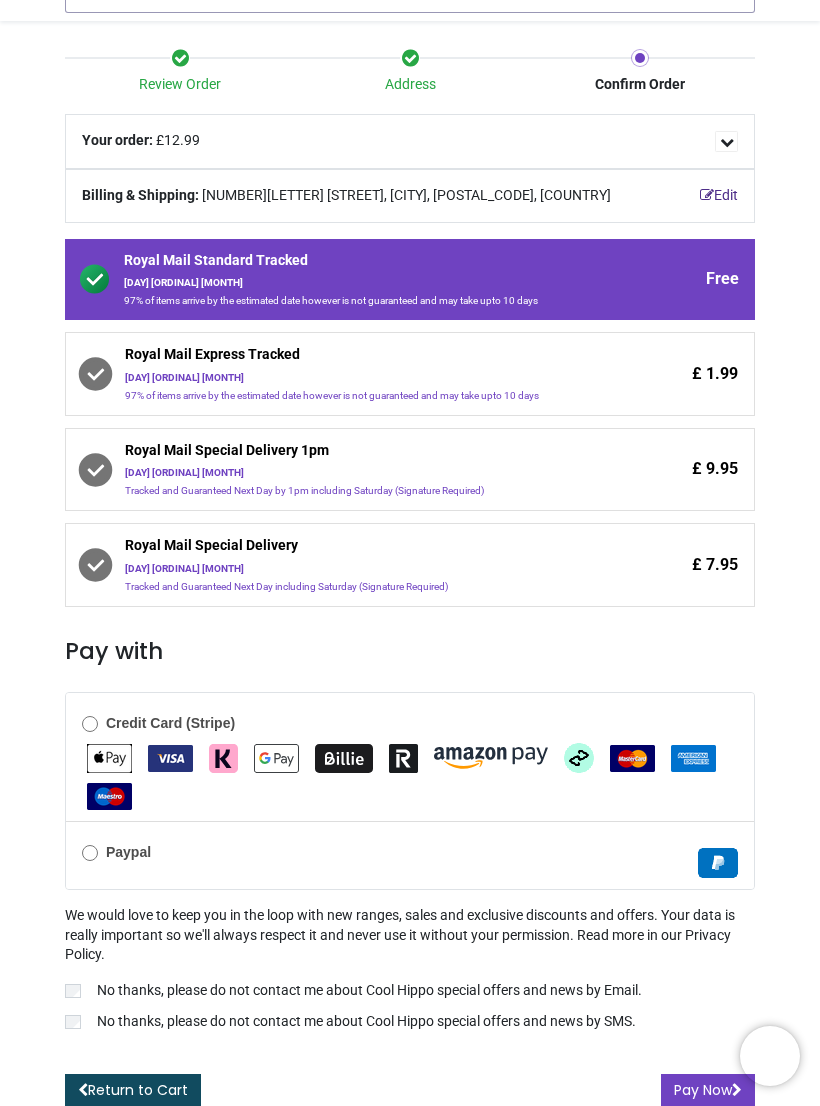 click on "No thanks, please do not contact me about Cool Hippo special offers and news by Email." at bounding box center (410, 993) 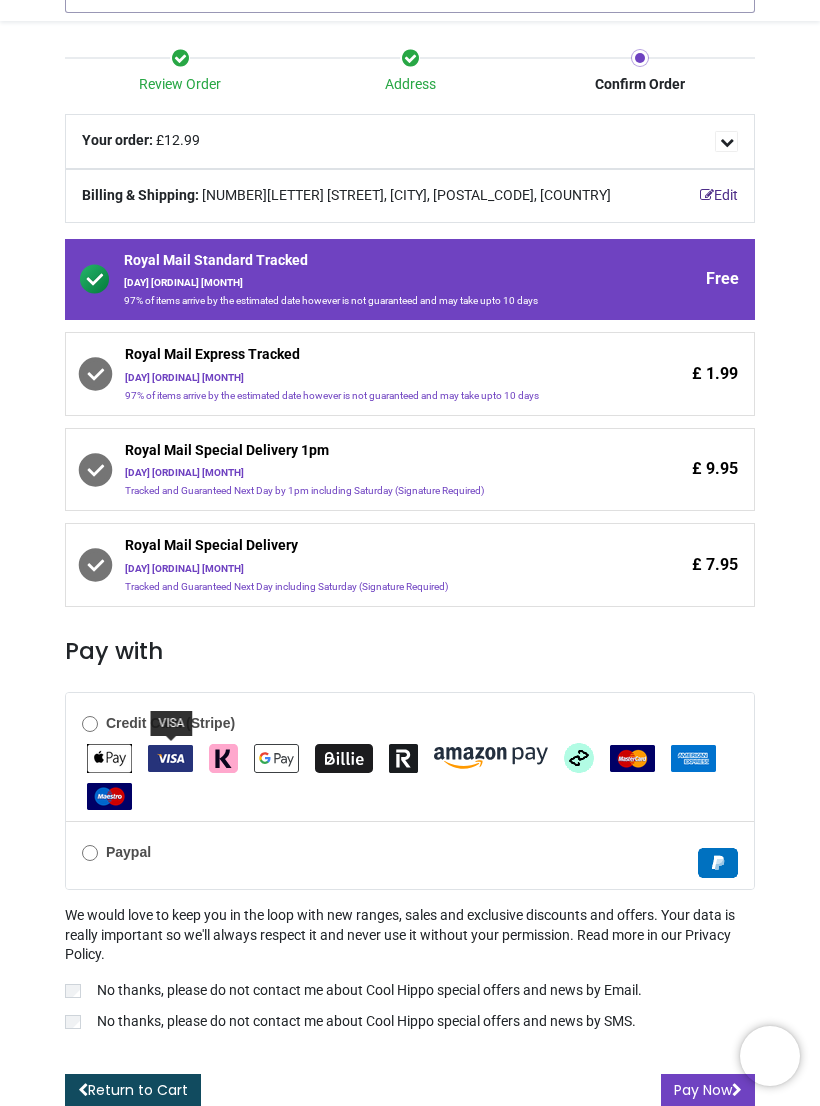 click on "Pay Now" at bounding box center (708, 1091) 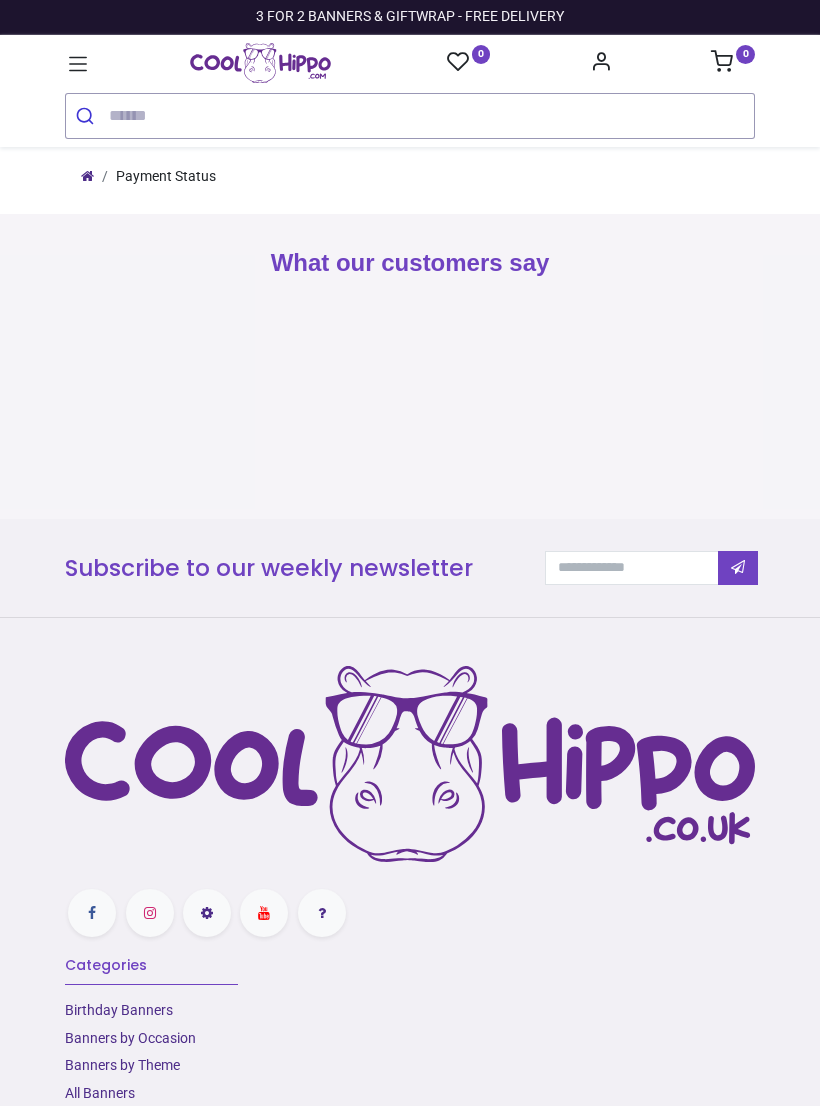 scroll, scrollTop: 0, scrollLeft: 0, axis: both 